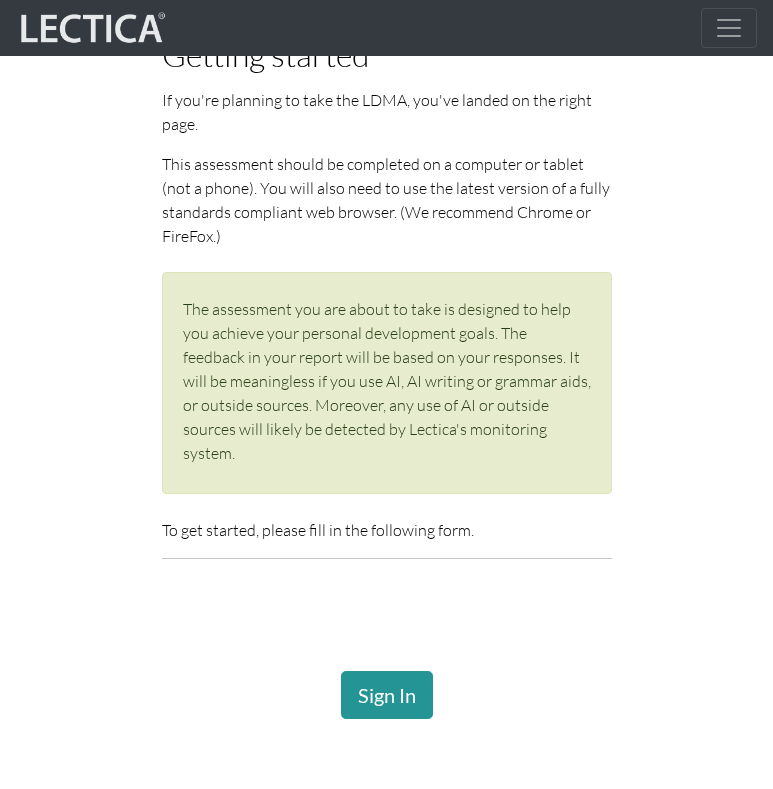 scroll, scrollTop: 285, scrollLeft: 0, axis: vertical 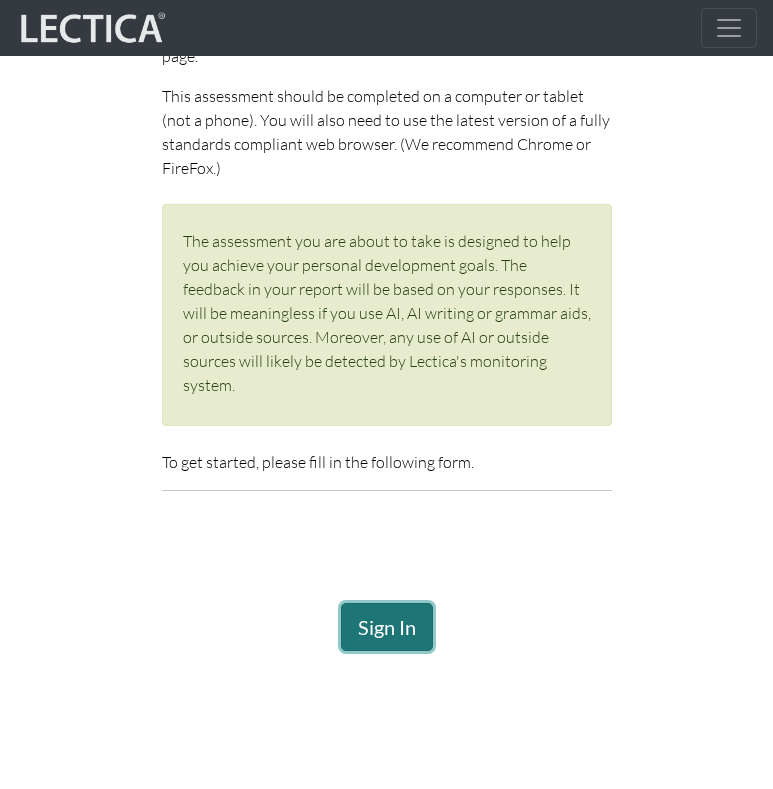 click on "Sign In" at bounding box center (387, 627) 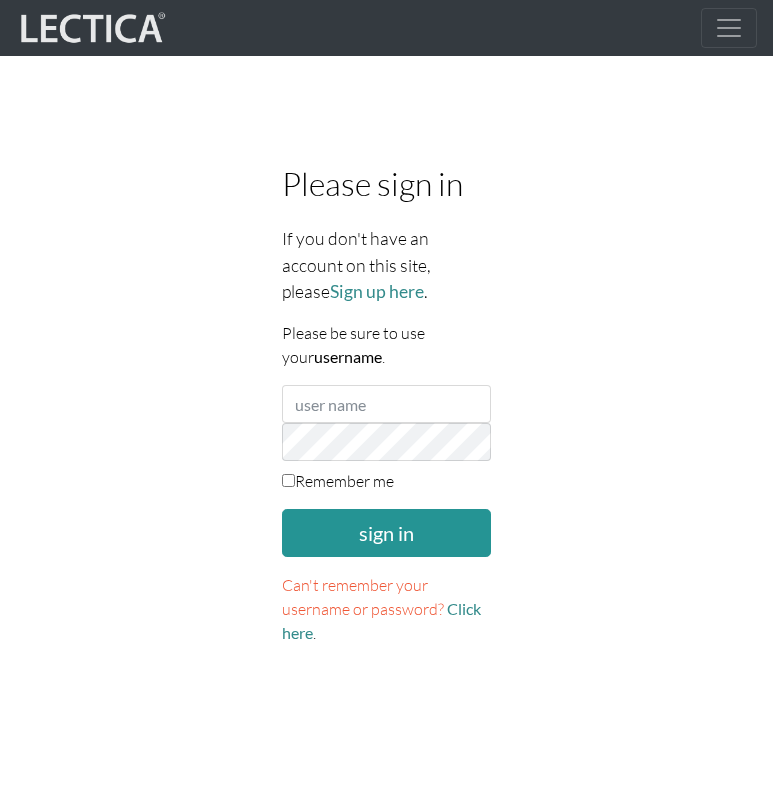 scroll, scrollTop: 0, scrollLeft: 0, axis: both 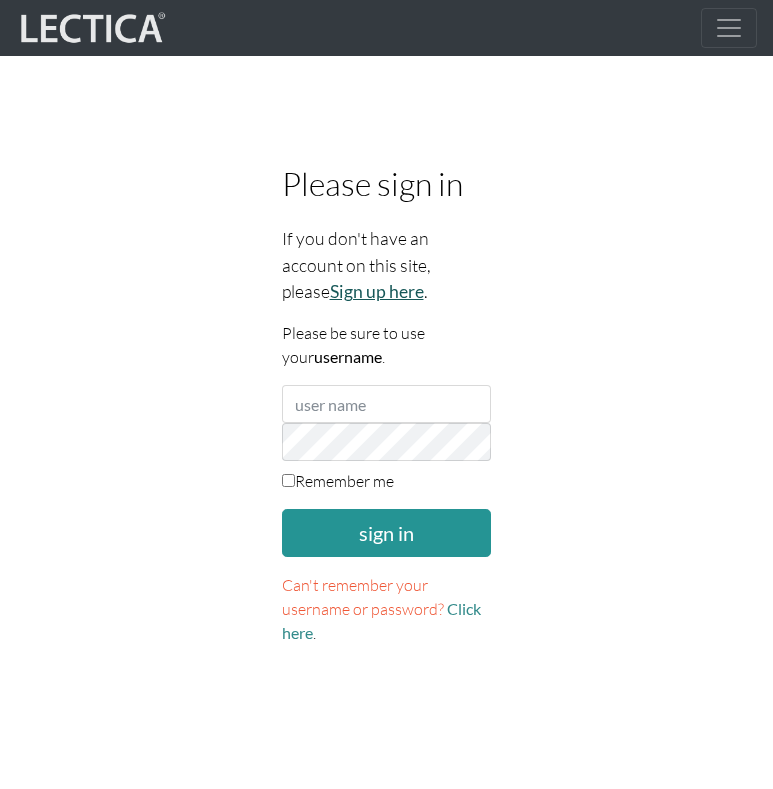 click on "Sign up here" at bounding box center [377, 291] 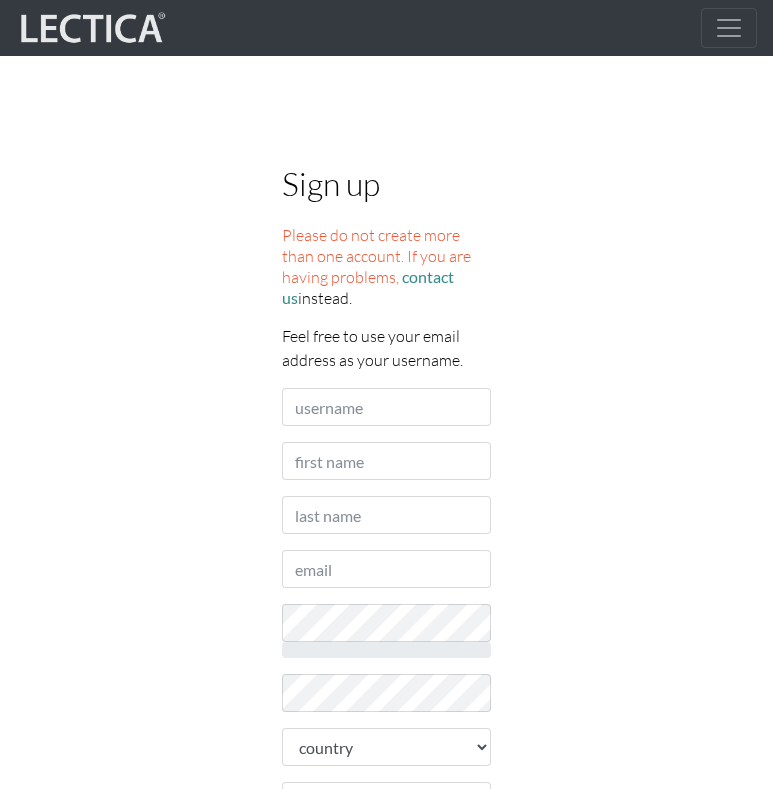 scroll, scrollTop: 0, scrollLeft: 0, axis: both 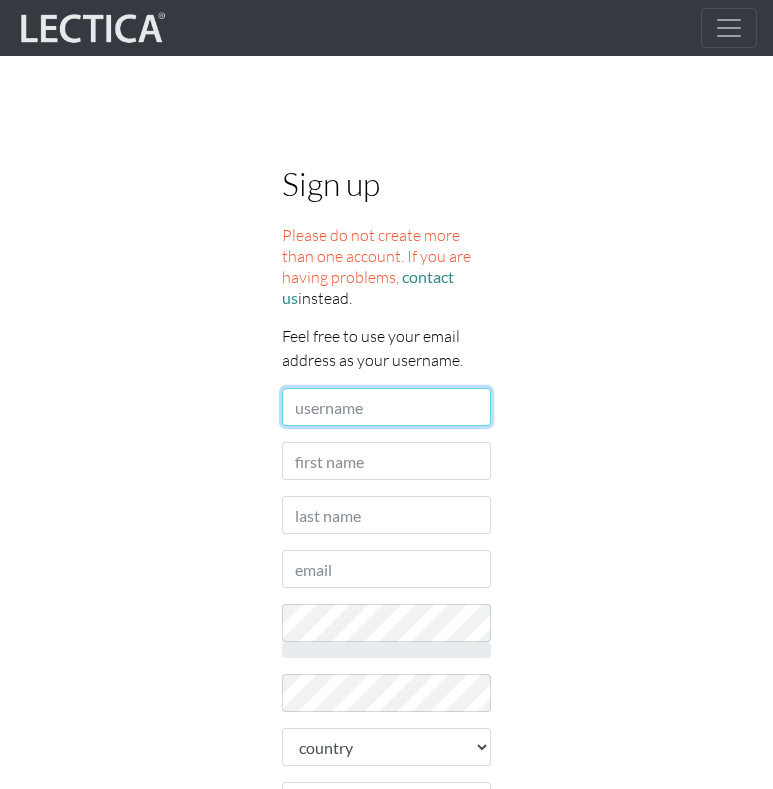 click on "Username" at bounding box center (387, 407) 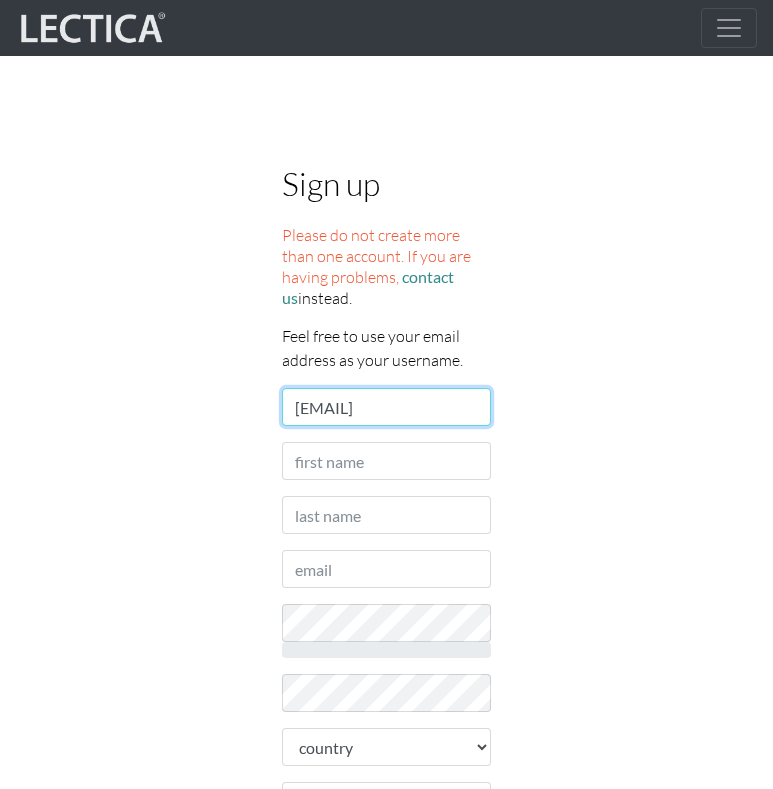scroll, scrollTop: 0, scrollLeft: 0, axis: both 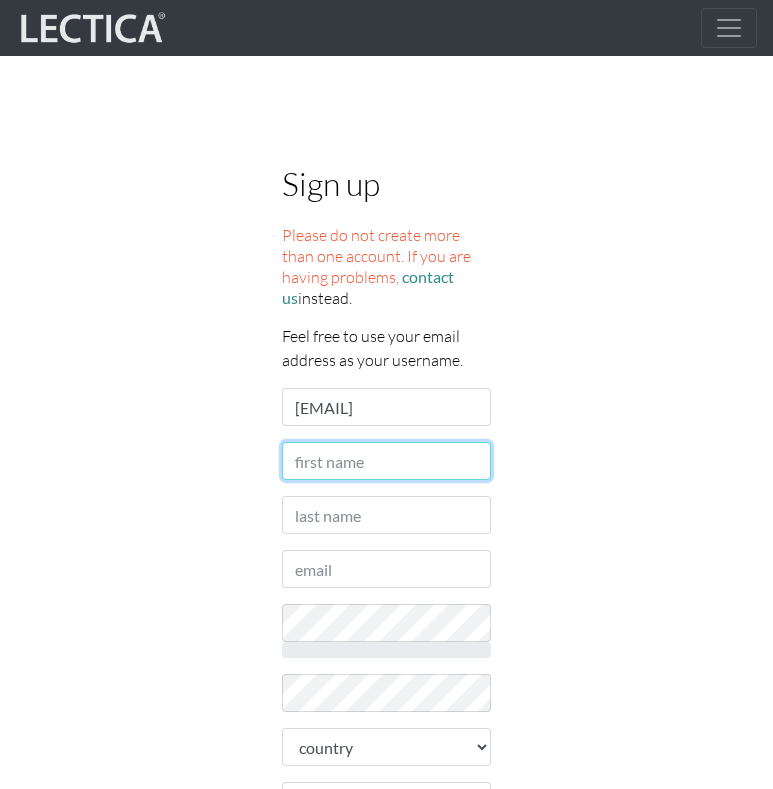 click on "First name" at bounding box center [387, 461] 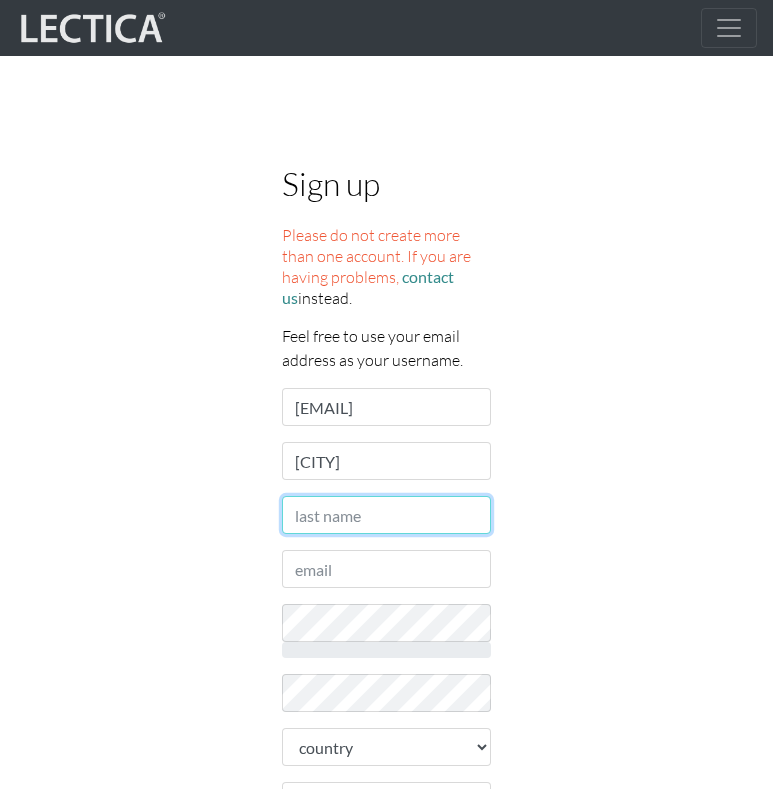 click on "Last name" at bounding box center (387, 515) 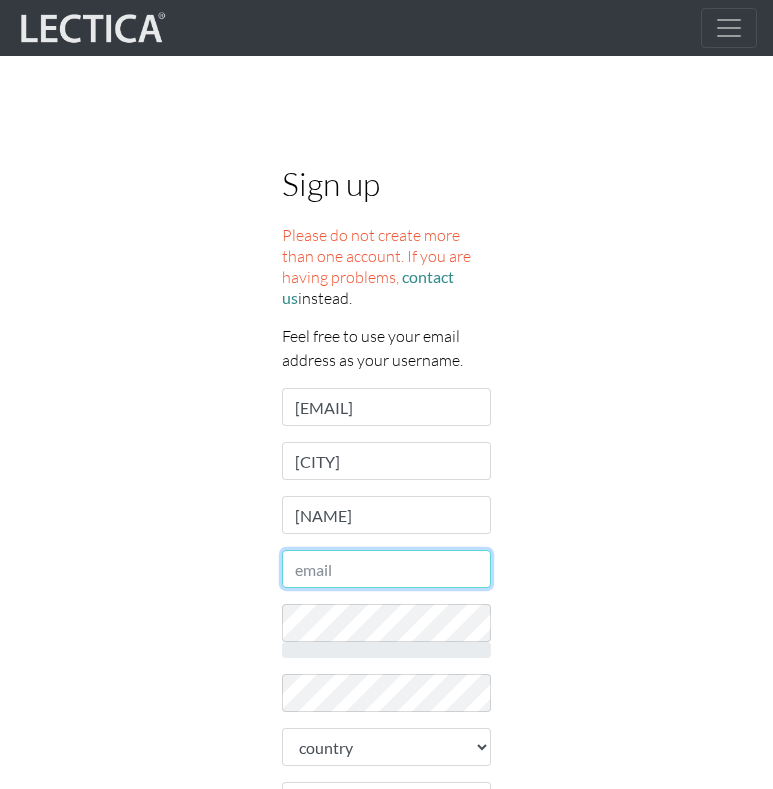 click on "Email address" at bounding box center (387, 569) 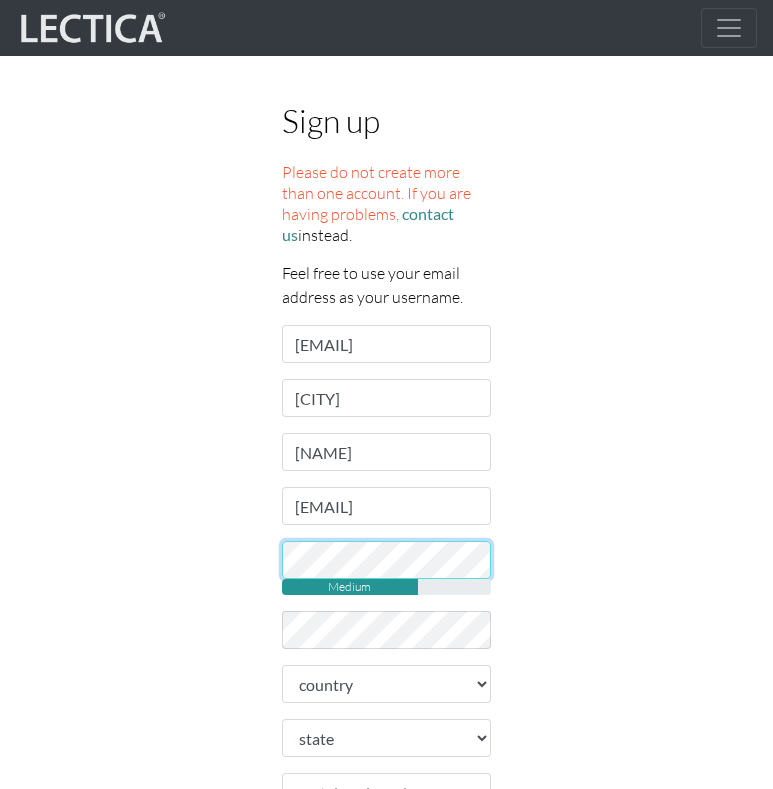 scroll, scrollTop: 234, scrollLeft: 0, axis: vertical 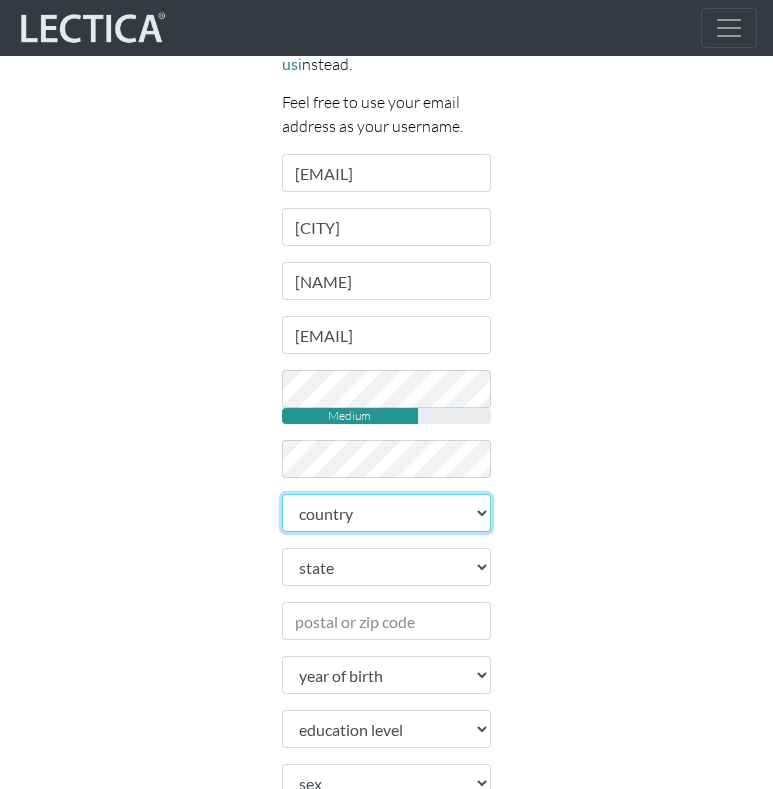 click on "loremip
Dolorsitame
C…adip Elitsed
Doeiusm
Tempori
Utlabore Etdol
Magnaal
Enimad
Minim
ven
Quisnostru
Exercit ull Laboris
Nisialiqu
Exeacom
Conse
Duisautei
Inrepre
Voluptatev
Essecil
Fugiatn
Pariaturex
Sintocca
Cupidat
Nonproi
Suntcu
Quiof
Deserun
Mollit
Animide
Laborum, Pers Undeomnis ist Natu
Errorv acc Doloremquel
Totamrem
Aperia Eaquei
Quaeab
Illoinv Verita Quasi Architect
Beatae Vitaedicta
Explicab
Nemoeni Ipsa
Quiavol
Aspernat
Autoditf
Conseq
Magn Dolor
Eosrat Sequine
Nequepo Quisqua Dolorema
Numq
Eiusm
Tempo
Inciduntm Quaera
Etiam (Minusso) Nobisel
Optiocum
Nihilim
Quopl
Facer (pos Assumendar Temporib au qui)
Offi Debitis
Rerum Nece
Saep e'Volupt
Repudia
Recu
Itaque
Earumh
Tenet Sapiente
Delectu" at bounding box center [387, 513] 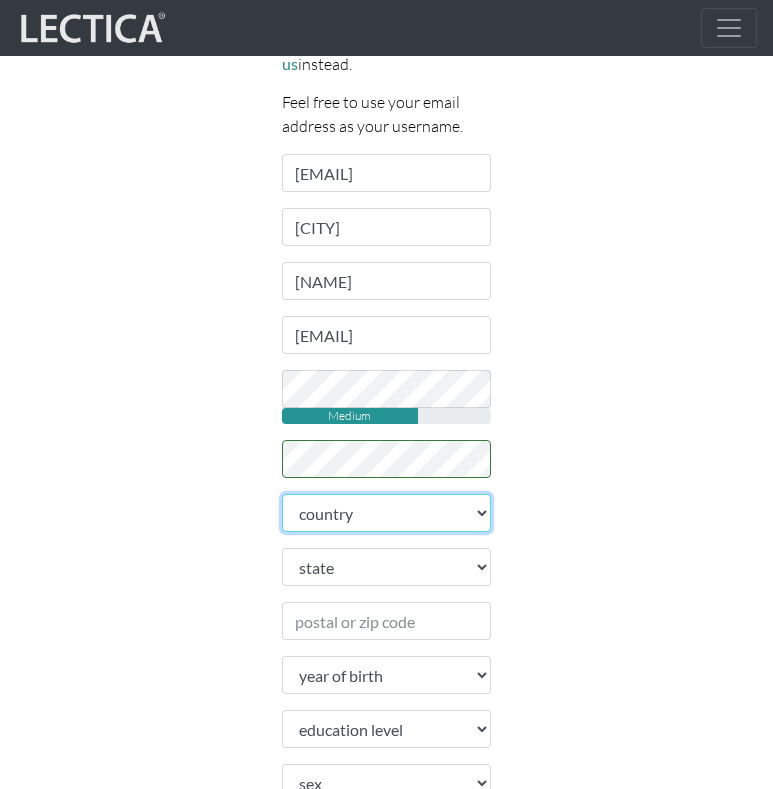 select on "113" 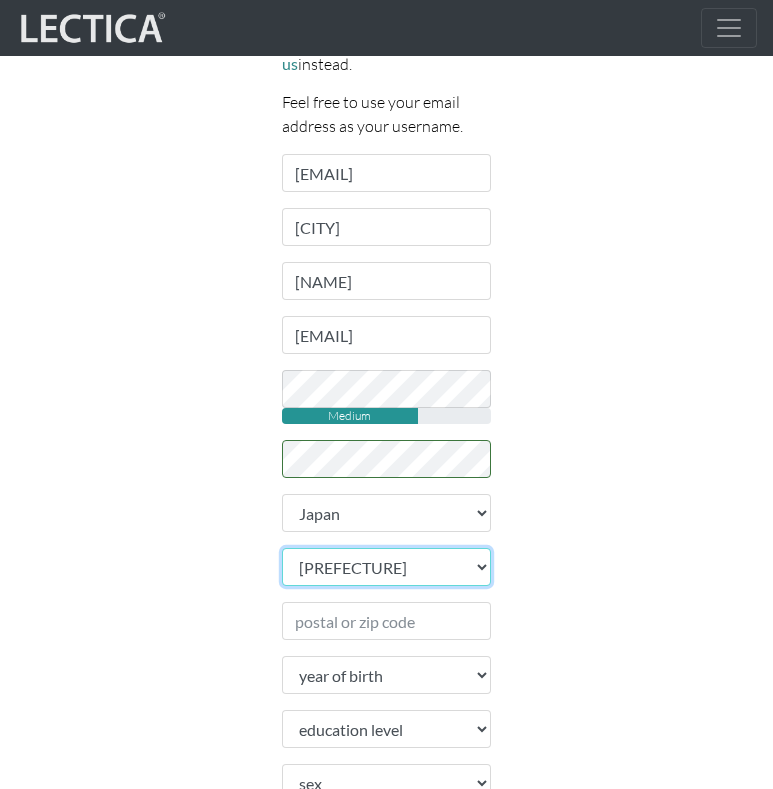 click on "Lorem Ipsum Dolors Ametc Adipi Elits Doeiusm Temporinc Utla Etdol Magnaaliq Enimadmi Venia Quisnos Exercita Ullam Labori Nisialiqu Exeacomm Conse Duisaute Irure Inr Volupt Velitess Cillum Fugiatnu Pari Excepte Sint Occaeca Cupidat Nonpr Sunt Culpaqu Offic Deserun Mollitan Idestla Perspicia Undeo Istenat Errorv Accusant Doloremq Laudantiu Totamrema" at bounding box center (387, 567) 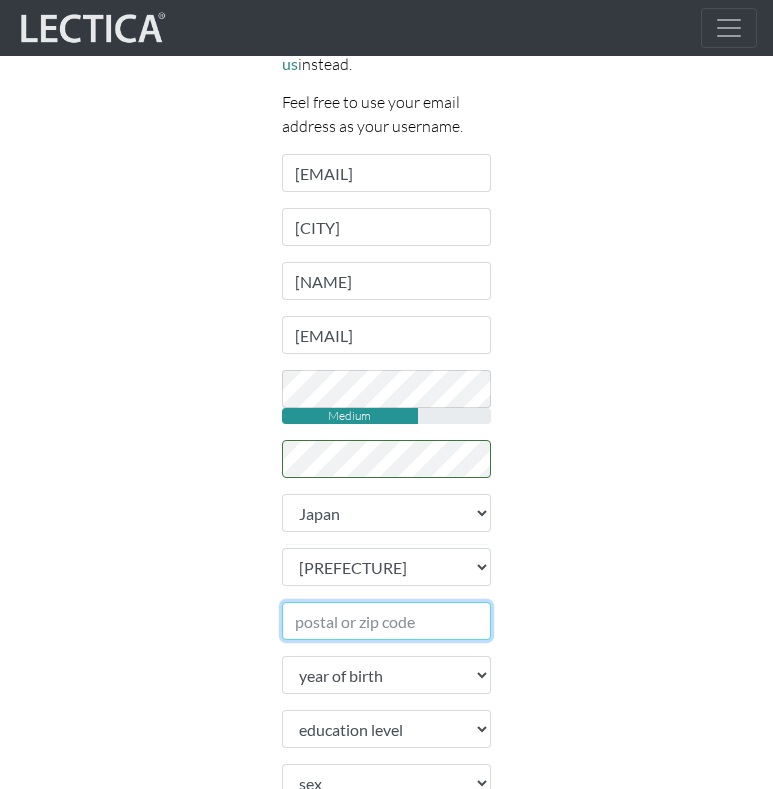click on "Postal or zip code" at bounding box center (387, 621) 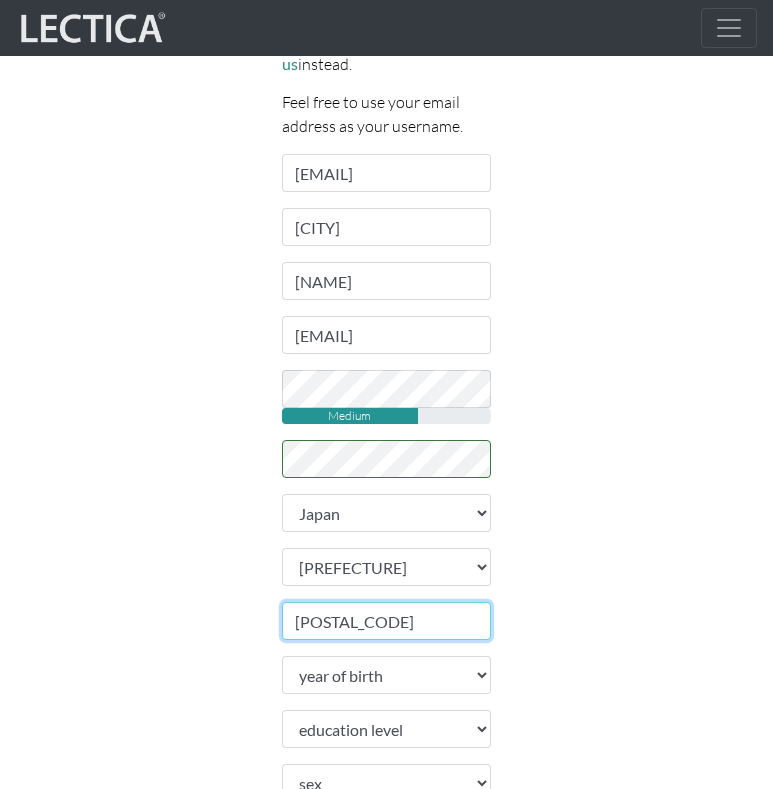 drag, startPoint x: 414, startPoint y: 630, endPoint x: 239, endPoint y: 604, distance: 176.92088 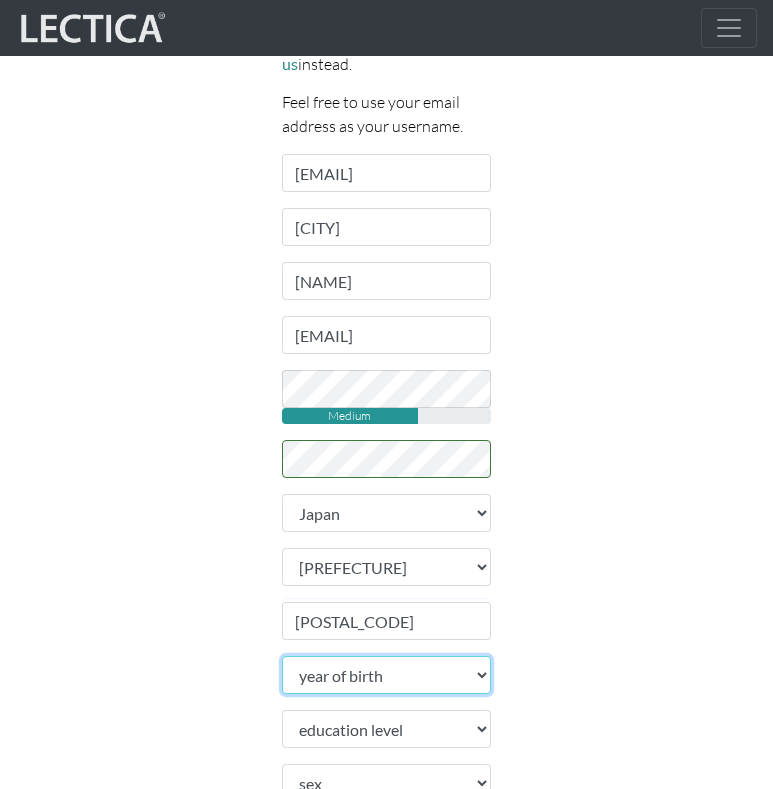 click on "lore ip dolor
7377
9994
2769
8013
1071
8313
6881
9486
9827
0493
7037
4271
1462
5646
0852
9874
8390
7049
9025
6966
8788
6424
9207
2279
2913
3119
7522
0385
1649
5778
8280
4004
1051
3206
0324
7342
4422
8148
7870
3092
2299
1238
1204
8726
2872
8735
2760
9510
1909
0009
7905
2632
2026
9016
8196
5660
8384
8598
4105
8629
7671
6848
7342
8649
5504
3689
0663
8424
3981
5527
9115
3290
8121
5402
3969
7288
3716
8577
1077
2850
7274
2702
5051
6599
0944
1058
0240
4851
8952
6312
4863
5475
8093
7667
2063
7914
4338
1611
8675" at bounding box center [387, 675] 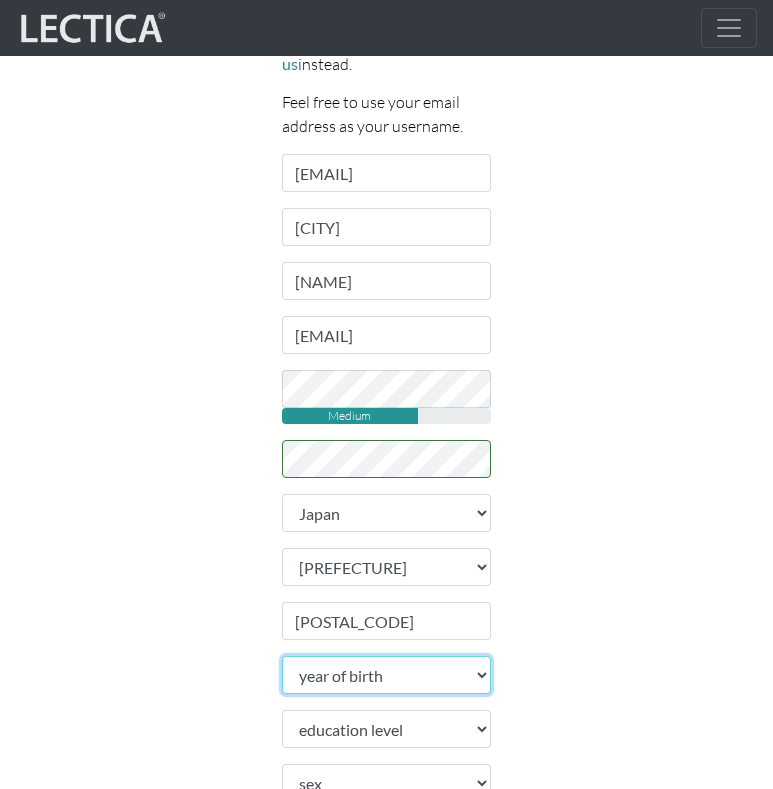 select on "1987" 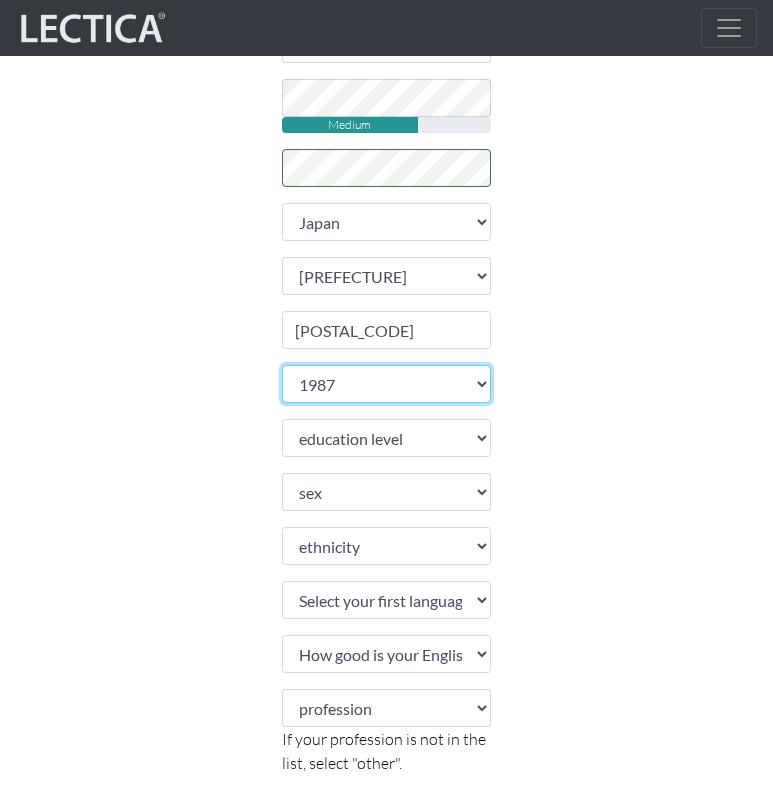 scroll, scrollTop: 527, scrollLeft: 0, axis: vertical 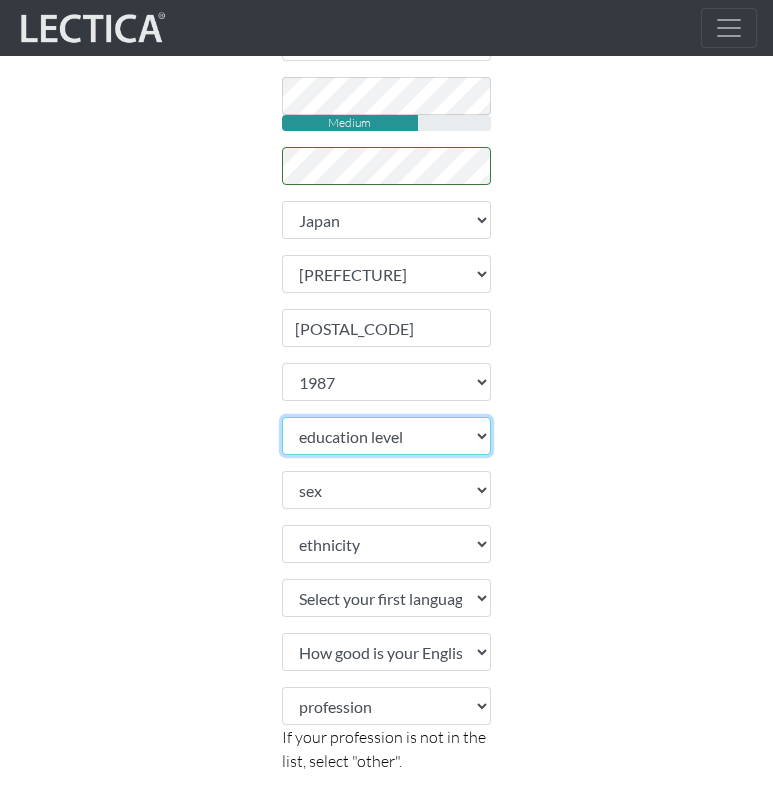 click on "education level
toddler
pre-pre-pre-k
pre-pre-k
pre-k
Kindergarten
1st grade
2nd grade
3rd grade
4th grade
5th grade
6th grade
7th grade
8th grade
9th grade
10th grade
11th grade
12th grade
1st year college
2nd year college
3rd year college
4th year college
1 year masters degree
2 year masters degree
1st year doctoral study
2nd year doctoral study or 2 masters deg
3rd year doctoral study
Ph.D. or 3 masters degrees
Post-doctoral study
2 or more Ph.D.'s" at bounding box center (387, 436) 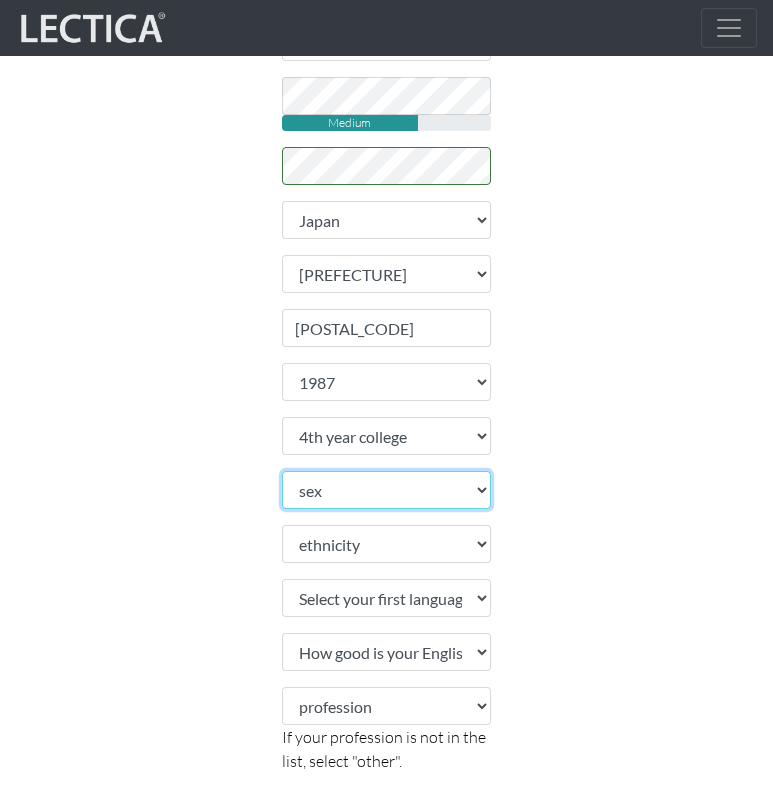click on "sex
Male
Female
Binary
Non-binary
Opt out" at bounding box center [387, 490] 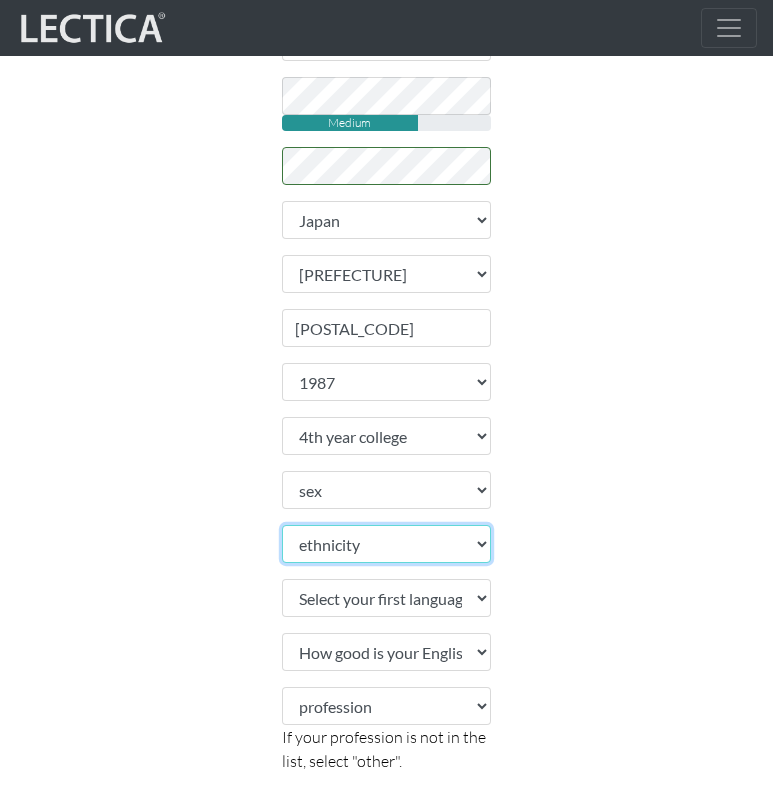 click on "ethnicity
African
Asian
Black
Carribean
Caucasian
Central American
Eurasian
Indian / Pakistani
Indigenous
LatinX
Middle Eastern
OPT OUT
Other
Pacific Islander
South American" at bounding box center [387, 544] 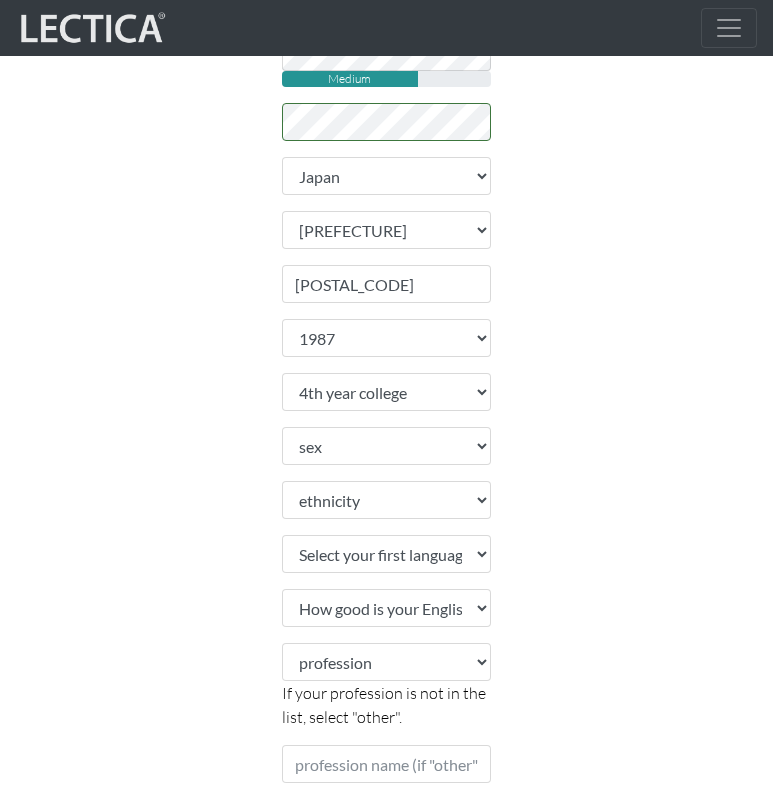 scroll, scrollTop: 579, scrollLeft: 0, axis: vertical 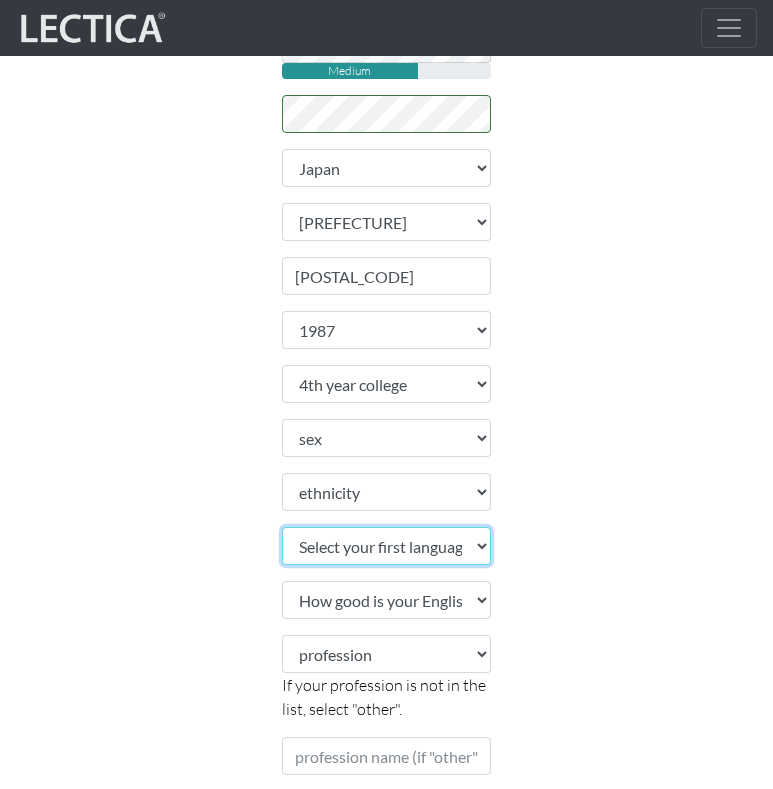 click on "Select your first language
Abkhazian
Achinese
Acoli
Adangme
Adyghe
Afar
Afrihili
Afrikaans
Aghem
Ainu
Akan
Akkadian
Akoose
Alabama
Albanian
Aleut
Algerian Arabic
American English
American Sign Language
Amharic
Ancient Egyptian
Ancient Greek
Angika
Anguilla
Ao Naga
Arabic
Aragonese
Aramaic
Aranda
Araona
Arapaho
Arawak
Armenian
Aromanian
Arpitan
Assamese
Asturian
Asu
Atsam
Australian English
Austrian German
Avaric
Avestan
Awadhi
Aymara
Azerbaijani
Badaga
Bafia
Bafut
Bakhtiari
Balinese
Baluchi
Bambara
Bamun
Bangladesh
Banjar
Basaa
Bashkir
Basque
Batak Toba
Bavarian
Beja
Belarus
Belarusian
Bemba
Bena
Bengali
Betawi
Bhojpuri
Bikol
Bini
Bishnupriya" at bounding box center (387, 546) 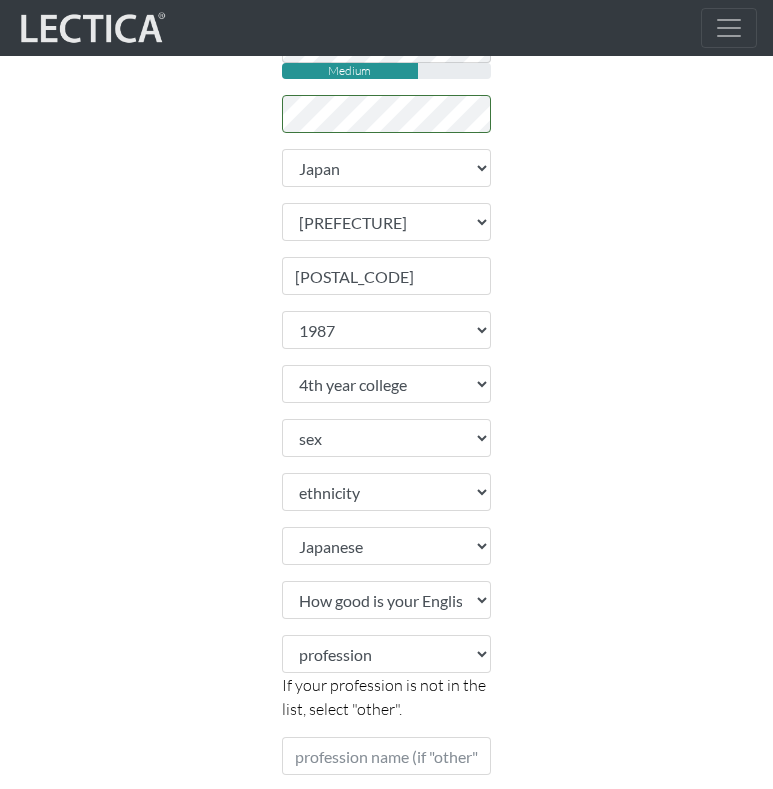 click on "Sign up
Please do not create more than one account. If you are having problems,
contact us  instead.
Feel free to use your email address as your username.
Username
[EMAIL]
First name
[FIRST]
Last name
[LAST]
Email address
[EMAIL]
password
Medium
retype password" at bounding box center (387, 221) 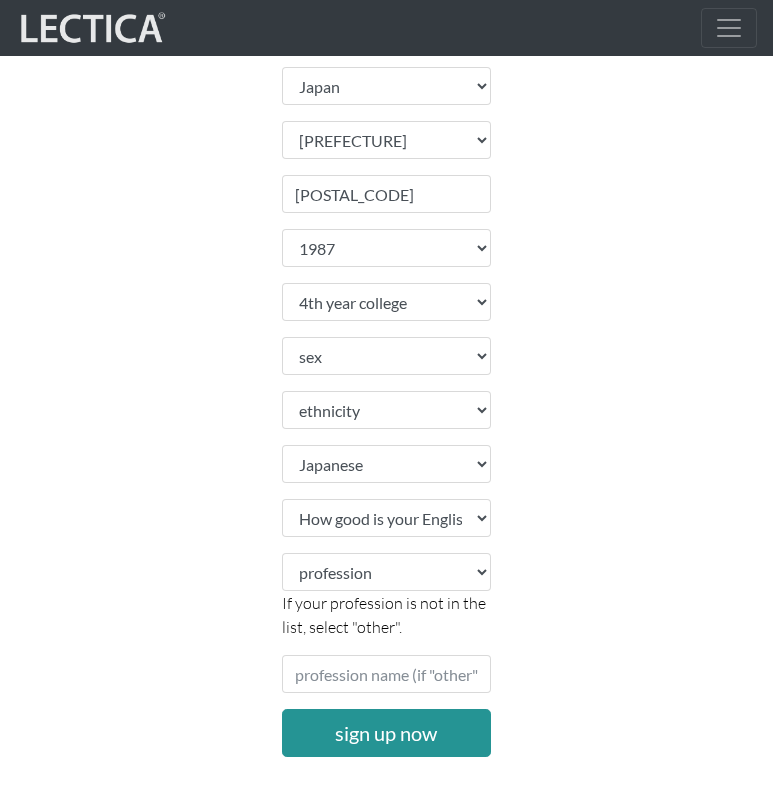 scroll, scrollTop: 745, scrollLeft: 0, axis: vertical 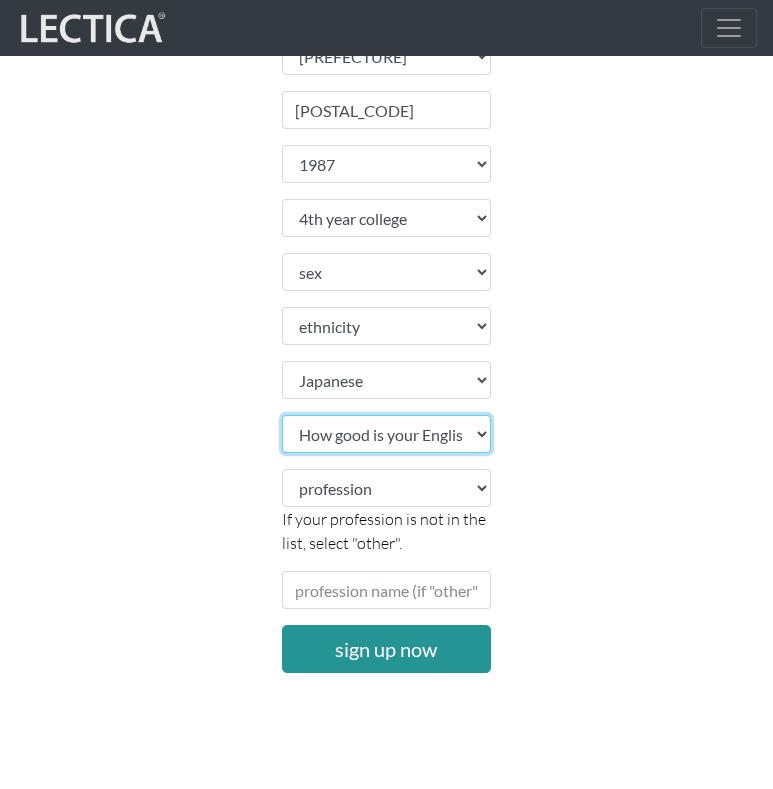 click on "How good is your English?
Outstanding
Excellent
Very good
Good
Not so good
Poor" at bounding box center (387, 434) 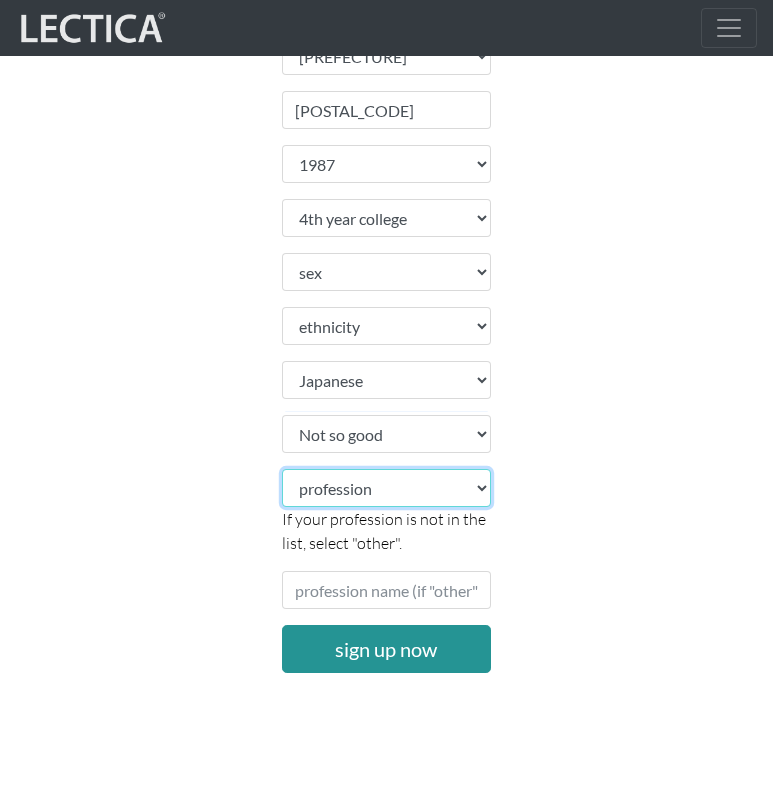 click on "profession
academic
accounting/finance
administration
arts: performing
arts: visual
athletics
banking
bard
business (general)
clergy
coaching/consulting
communications
counselling/psychotherapy
economics
education: admin 13+
education: admin K-12
educational assessment
education: policy 13+
education: policy K-12
education: program evaluation
education: teacher educator
education: teaching (13+)
education: teaching (K-12)
engineering
entrepreneurship
farming
government
health care: alternative
health care: conventional
human resources
hunter-gatherer
insurance
labor
law
management
manufacturing
media
military
networking
OPT OUT
(other)
philanthropy
politics
protective services
psychometrics
public relations
research
sales/marketing
scribe
service industry" at bounding box center [387, 488] 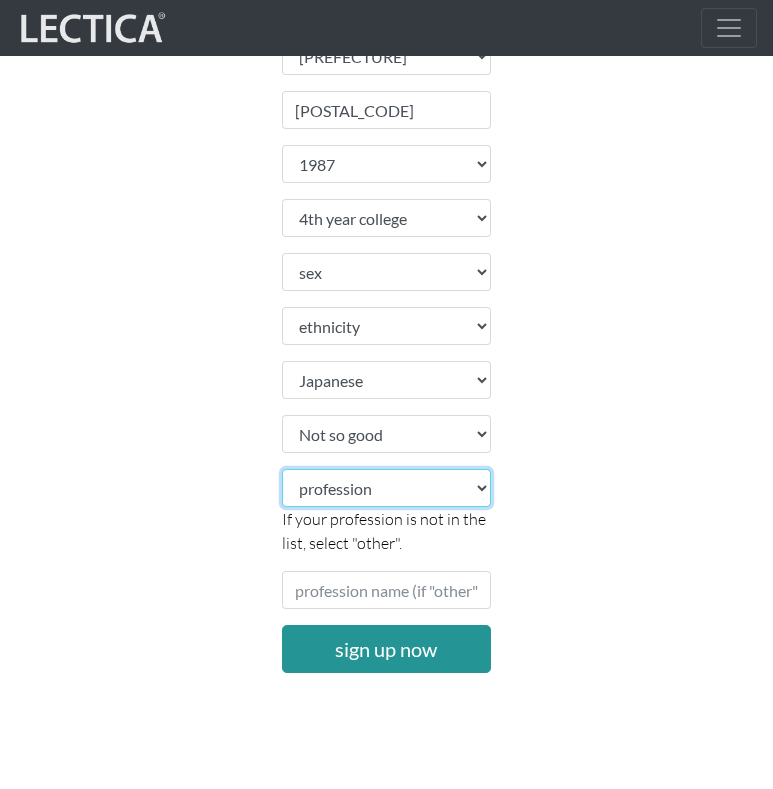 select on "24" 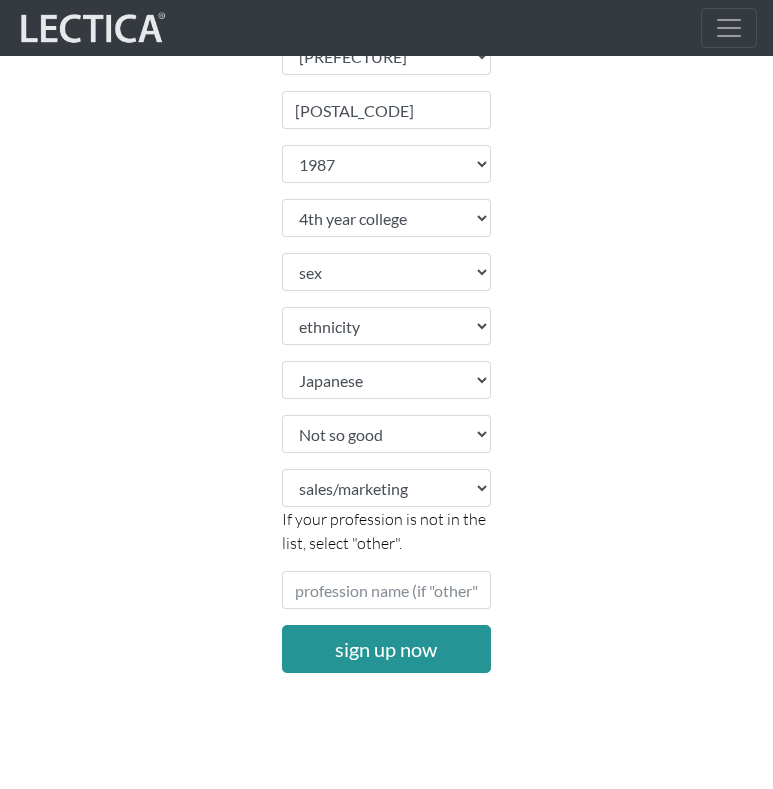 click on "Sign up
Please do not create more than one account. If you are having problems,
contact us  instead.
Feel free to use your email address as your username.
Username
[EMAIL]
First name
[FIRST]
Last name
[LAST]
Email address
[EMAIL]
password
Medium
retype password" at bounding box center (387, 55) 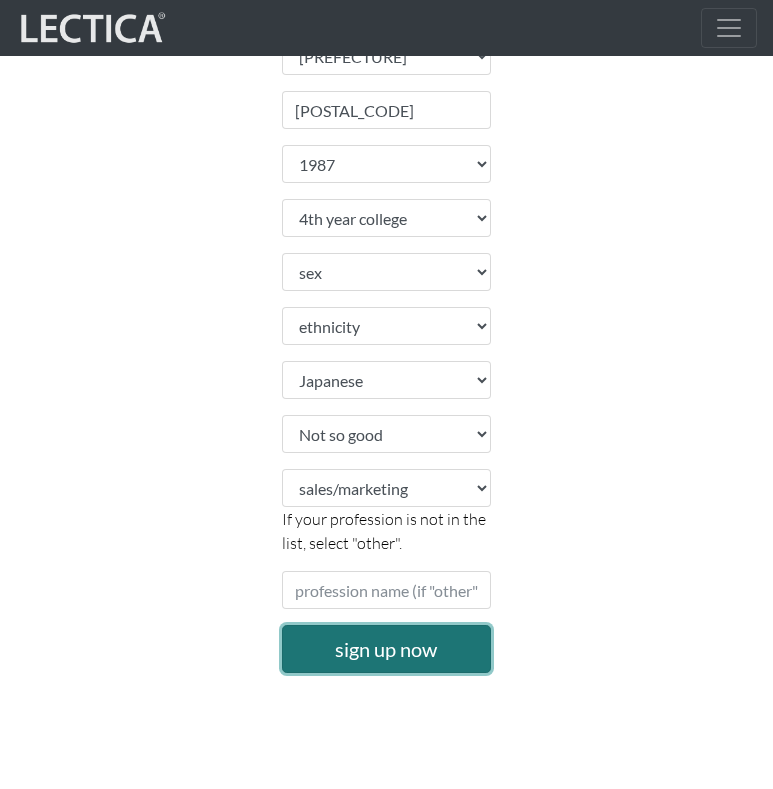 click on "sign up now" at bounding box center [387, 649] 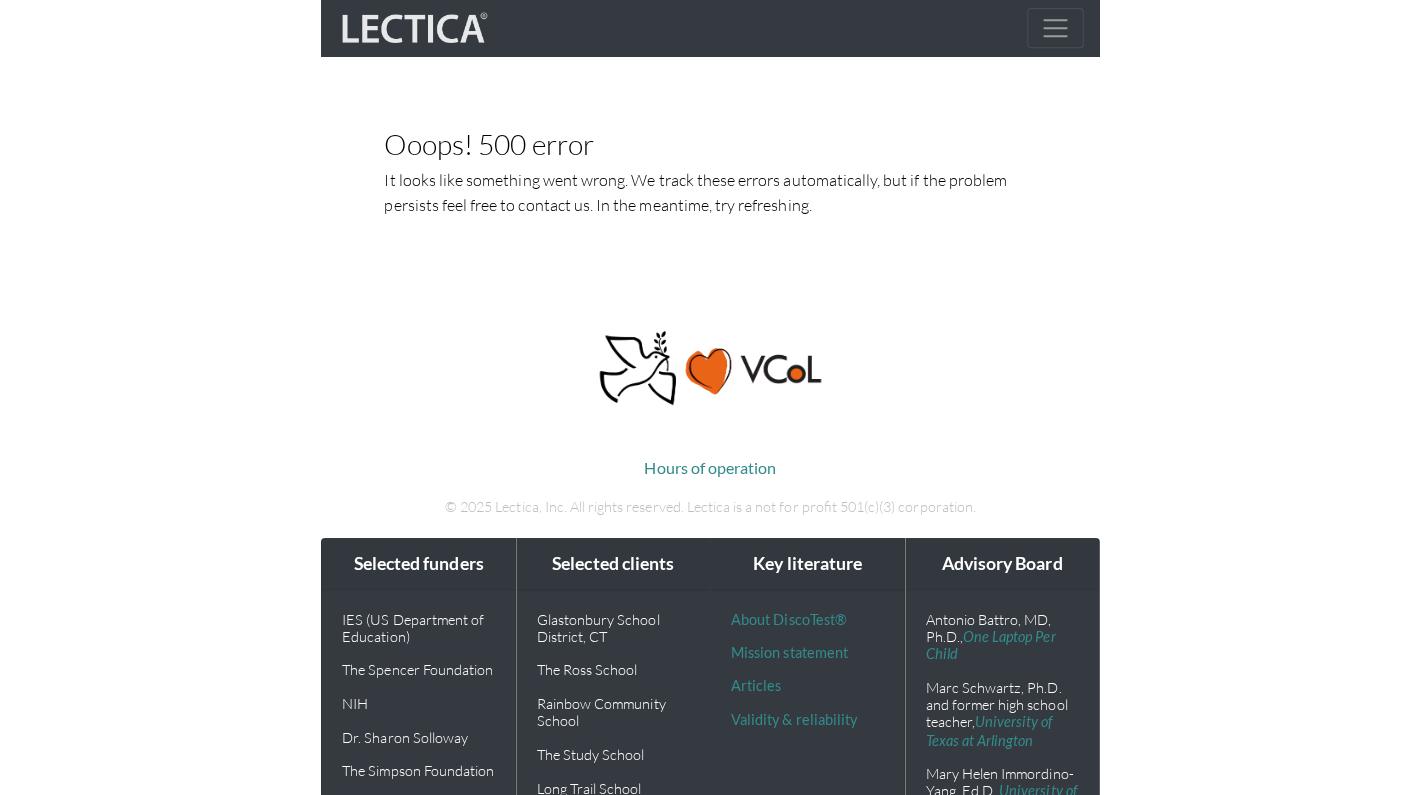 scroll, scrollTop: 0, scrollLeft: 0, axis: both 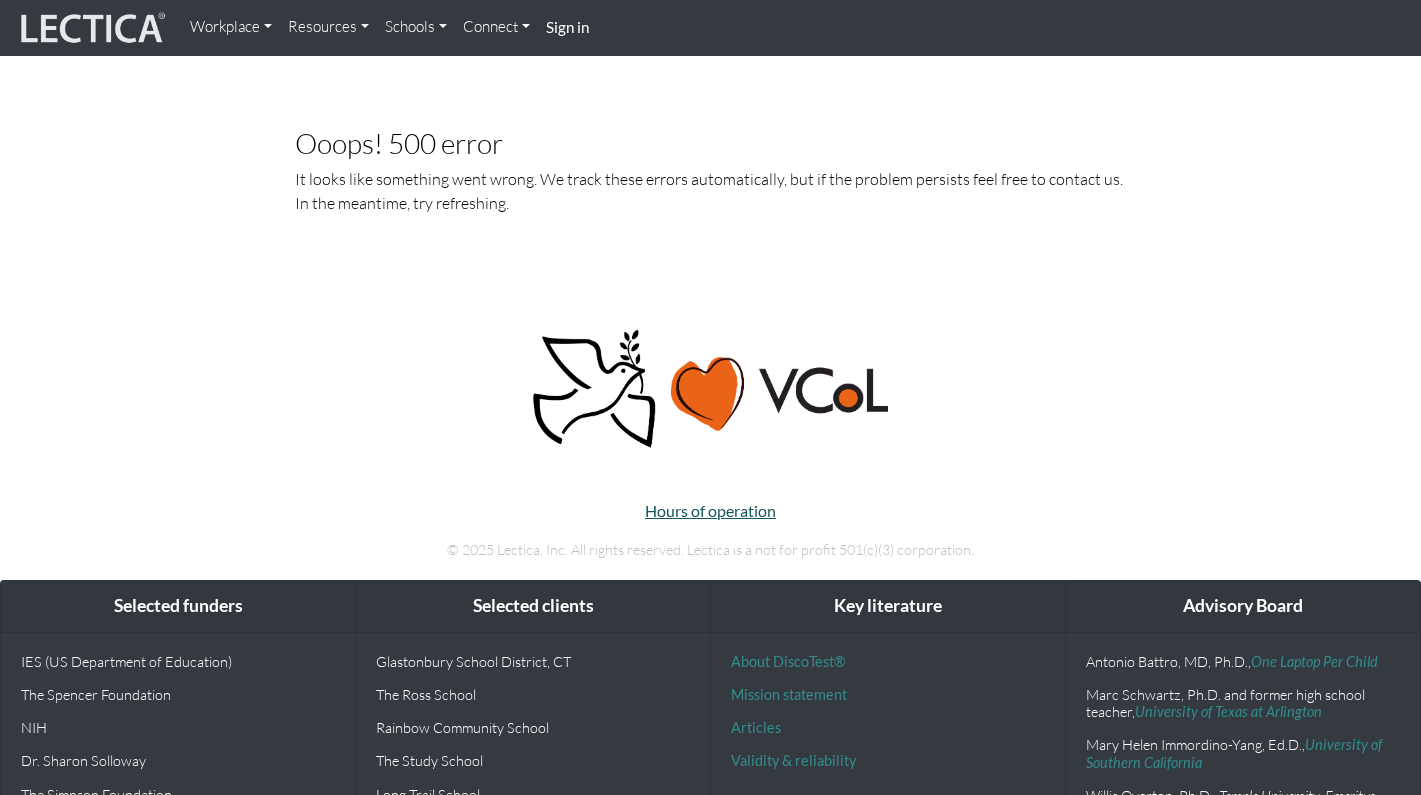 click on "Hours of operation" at bounding box center (710, 510) 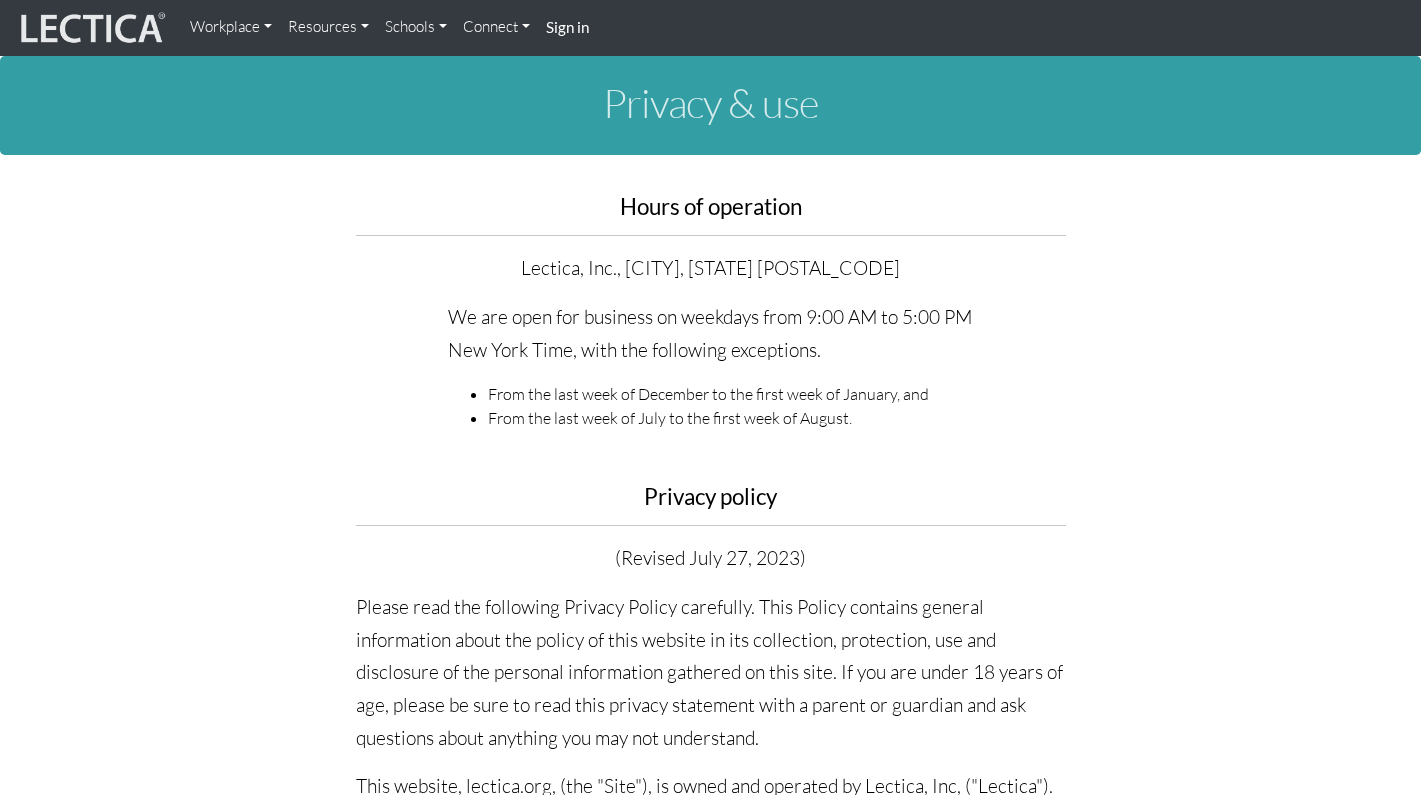 scroll, scrollTop: 0, scrollLeft: 0, axis: both 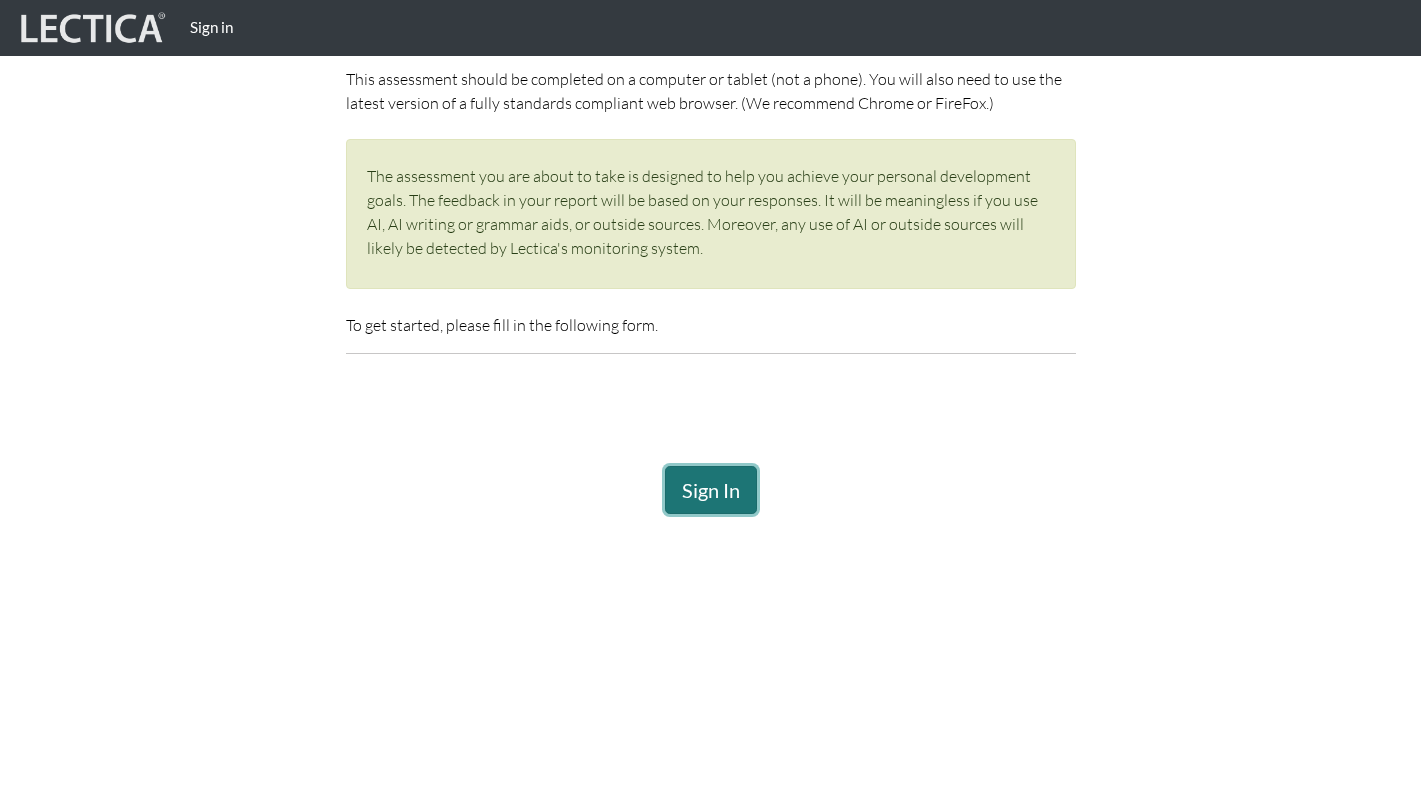 click on "Sign In" at bounding box center (711, 490) 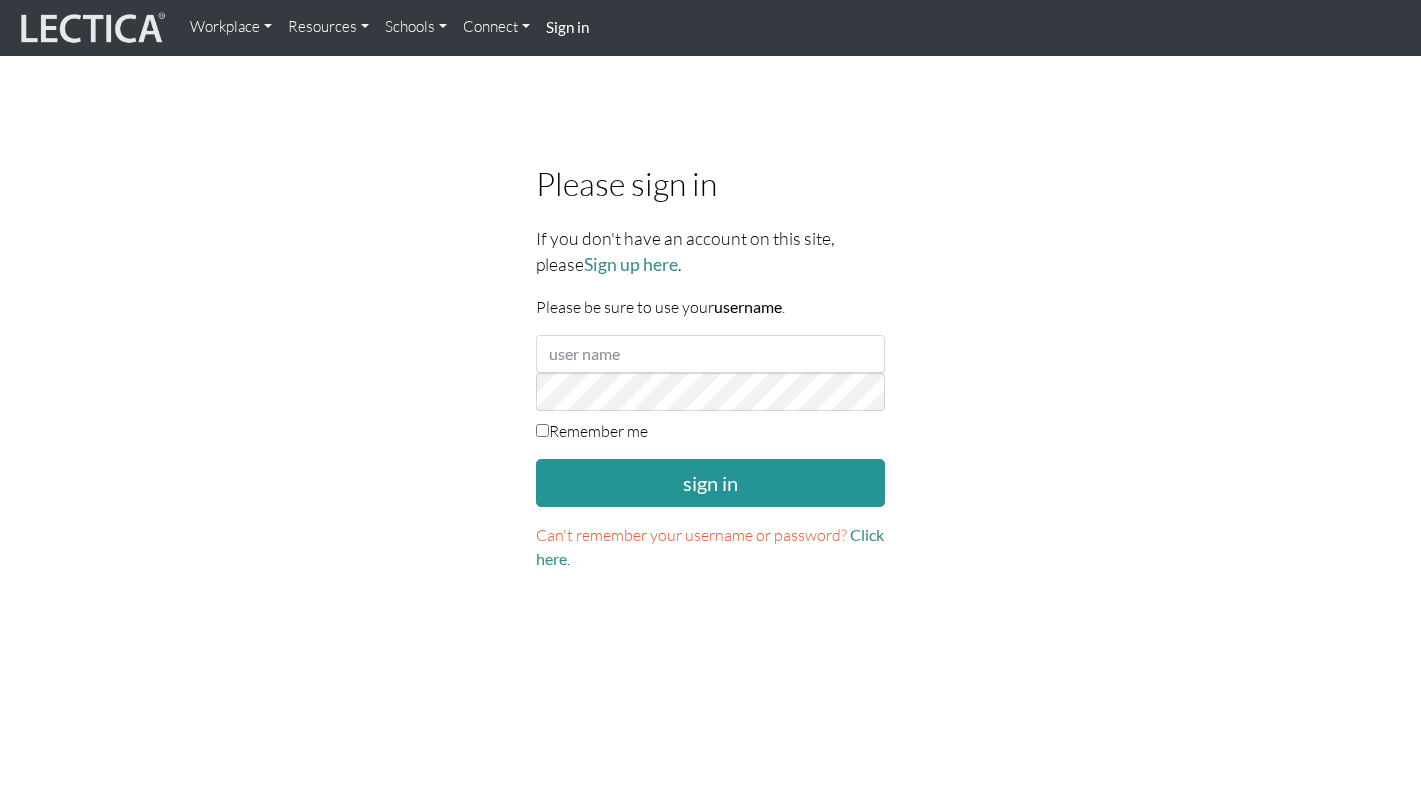 scroll, scrollTop: 0, scrollLeft: 0, axis: both 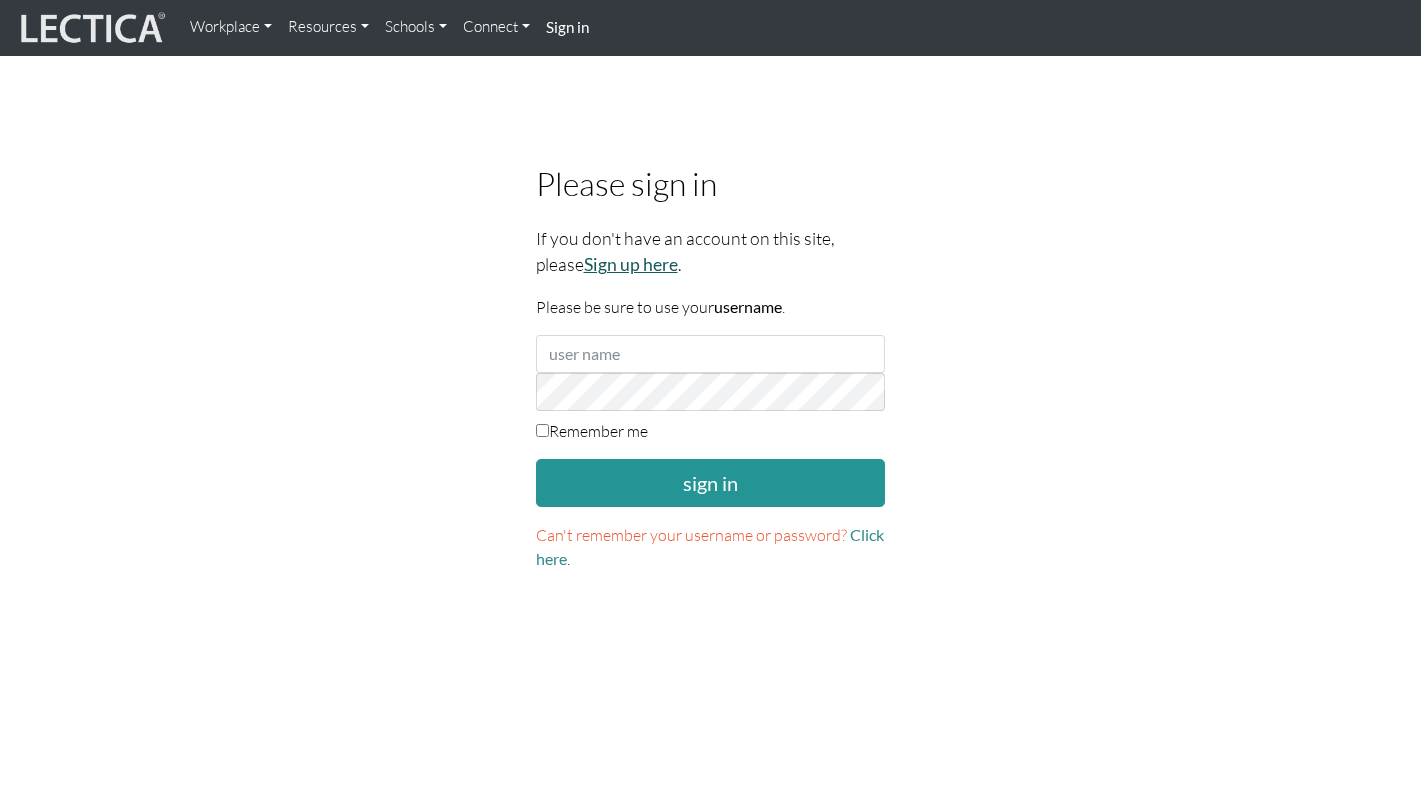 click on "Sign up here" at bounding box center [631, 264] 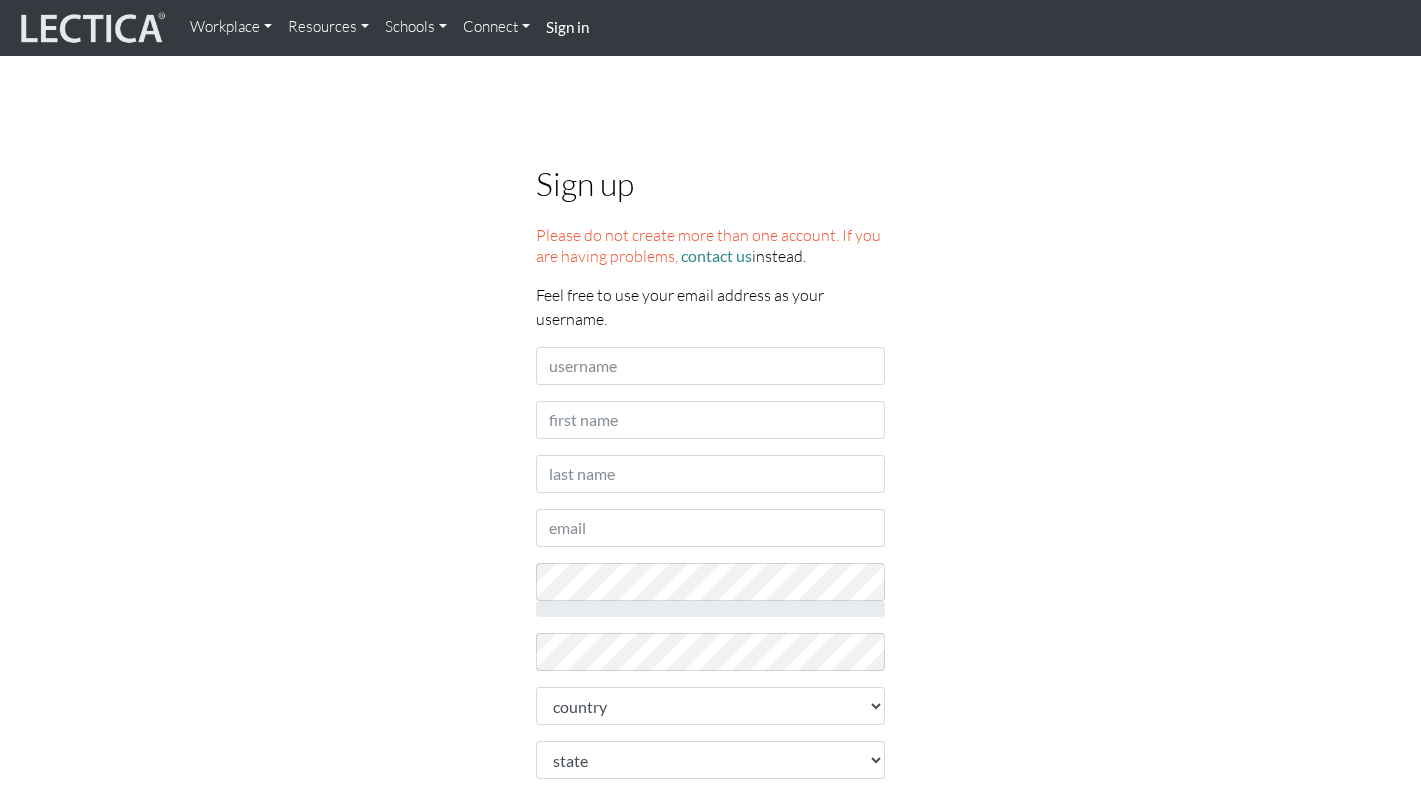 scroll, scrollTop: 0, scrollLeft: 0, axis: both 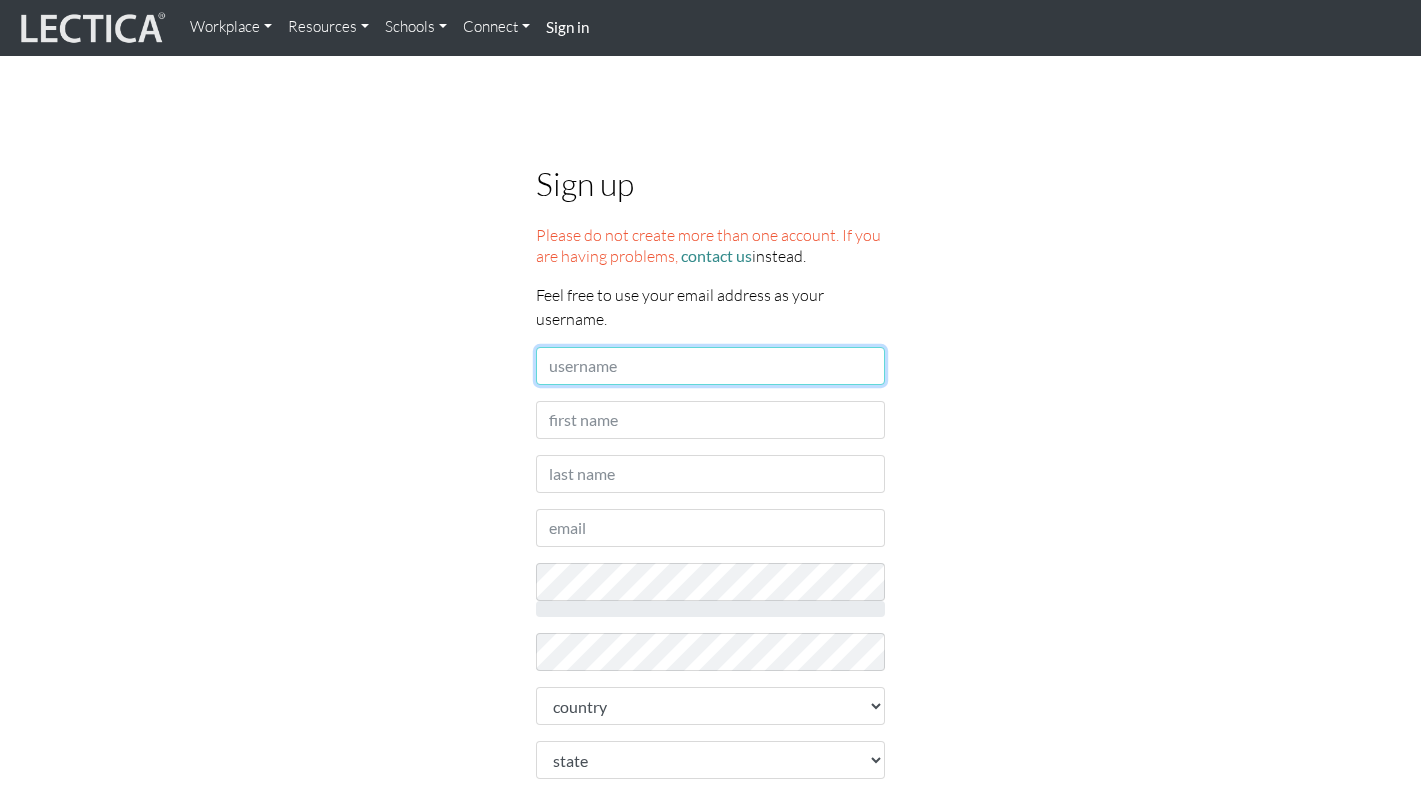 click on "Username" at bounding box center [711, 366] 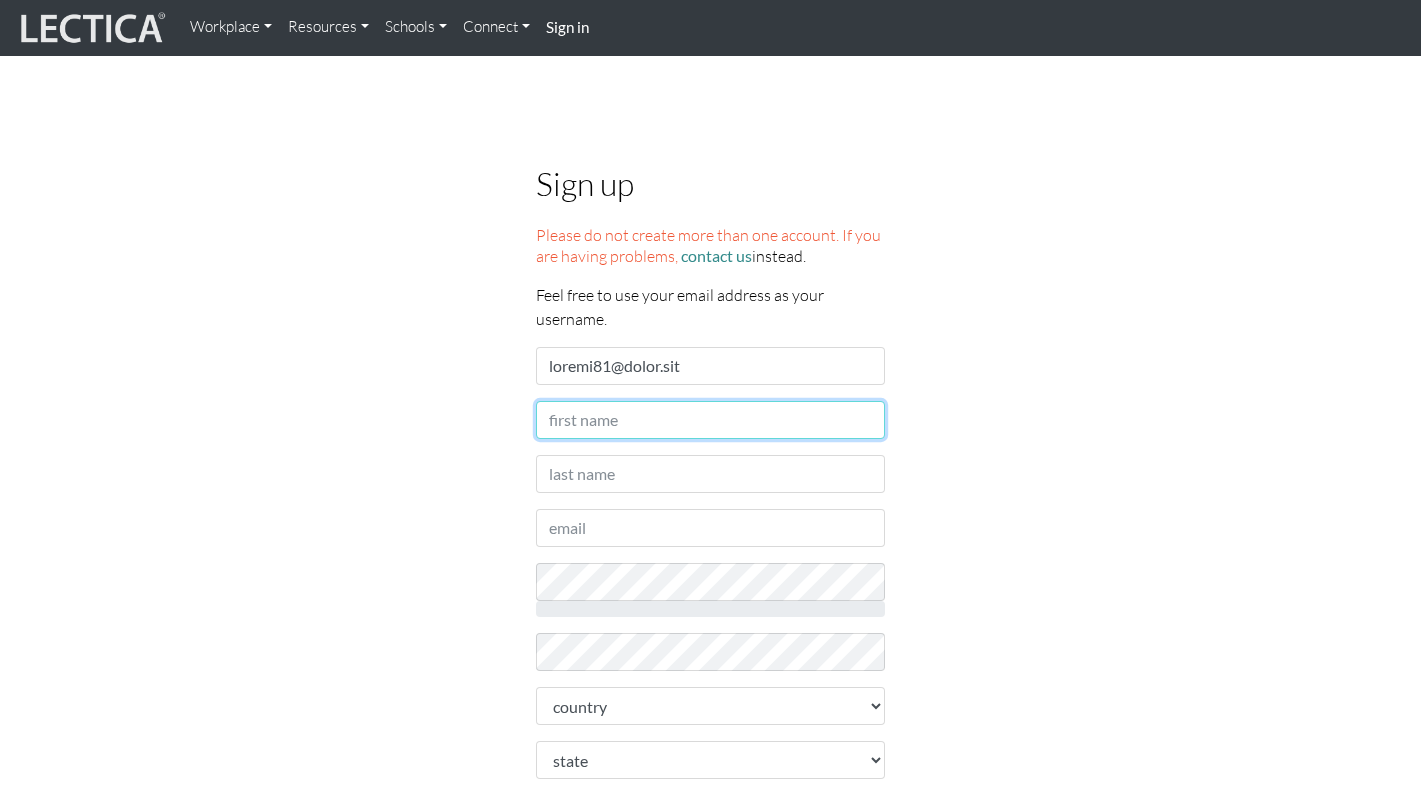 click on "First name" at bounding box center (711, 420) 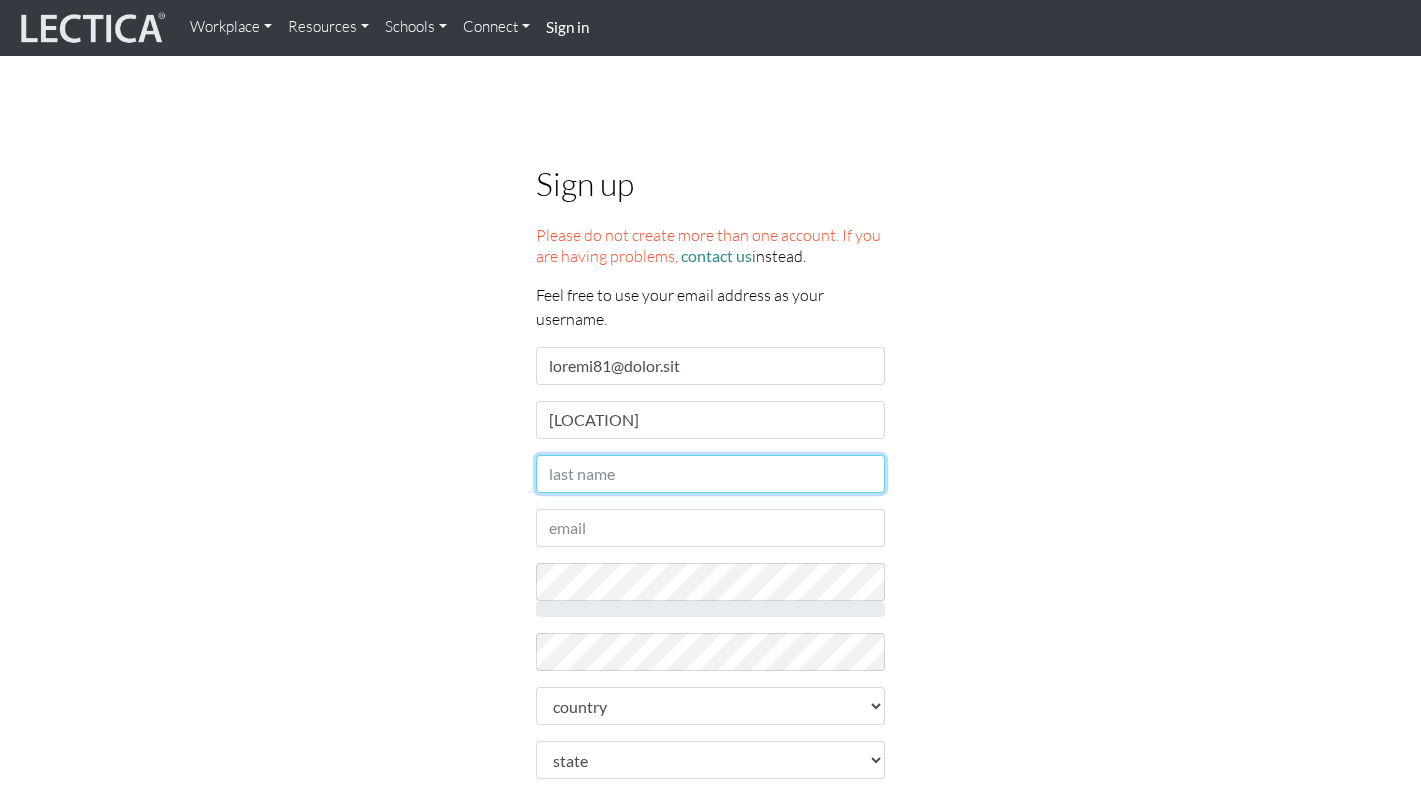 click on "Last name" at bounding box center [711, 474] 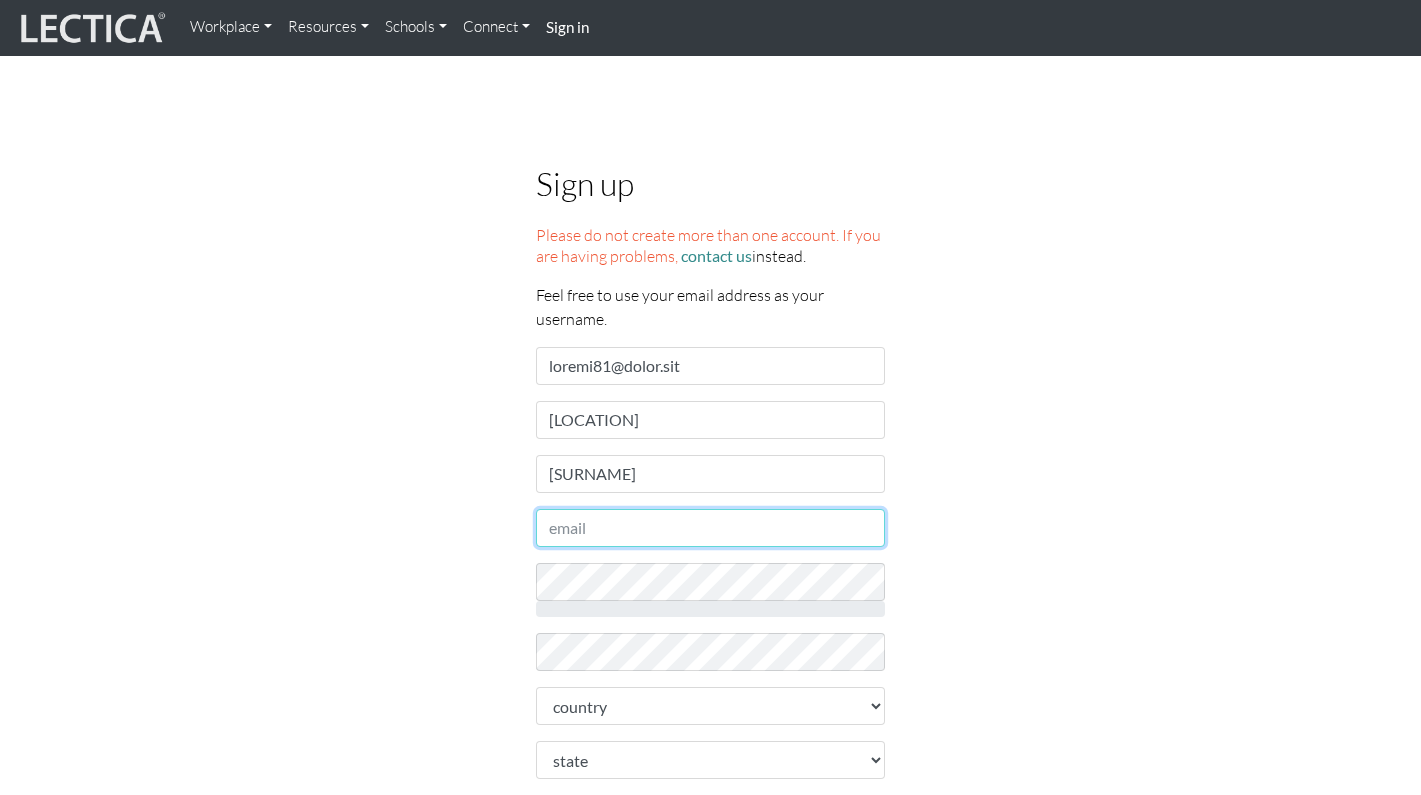 click on "Email address" at bounding box center [711, 528] 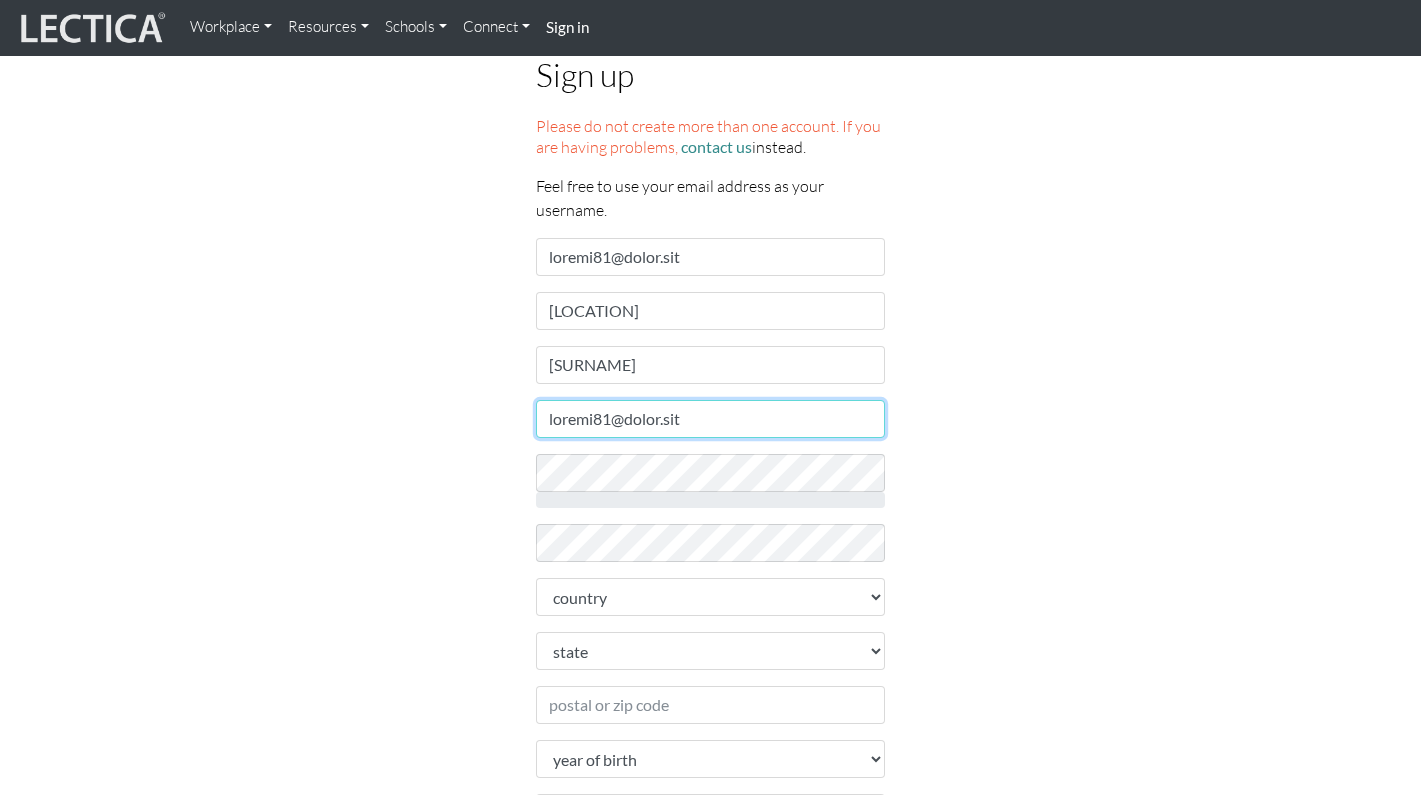 scroll, scrollTop: 241, scrollLeft: 0, axis: vertical 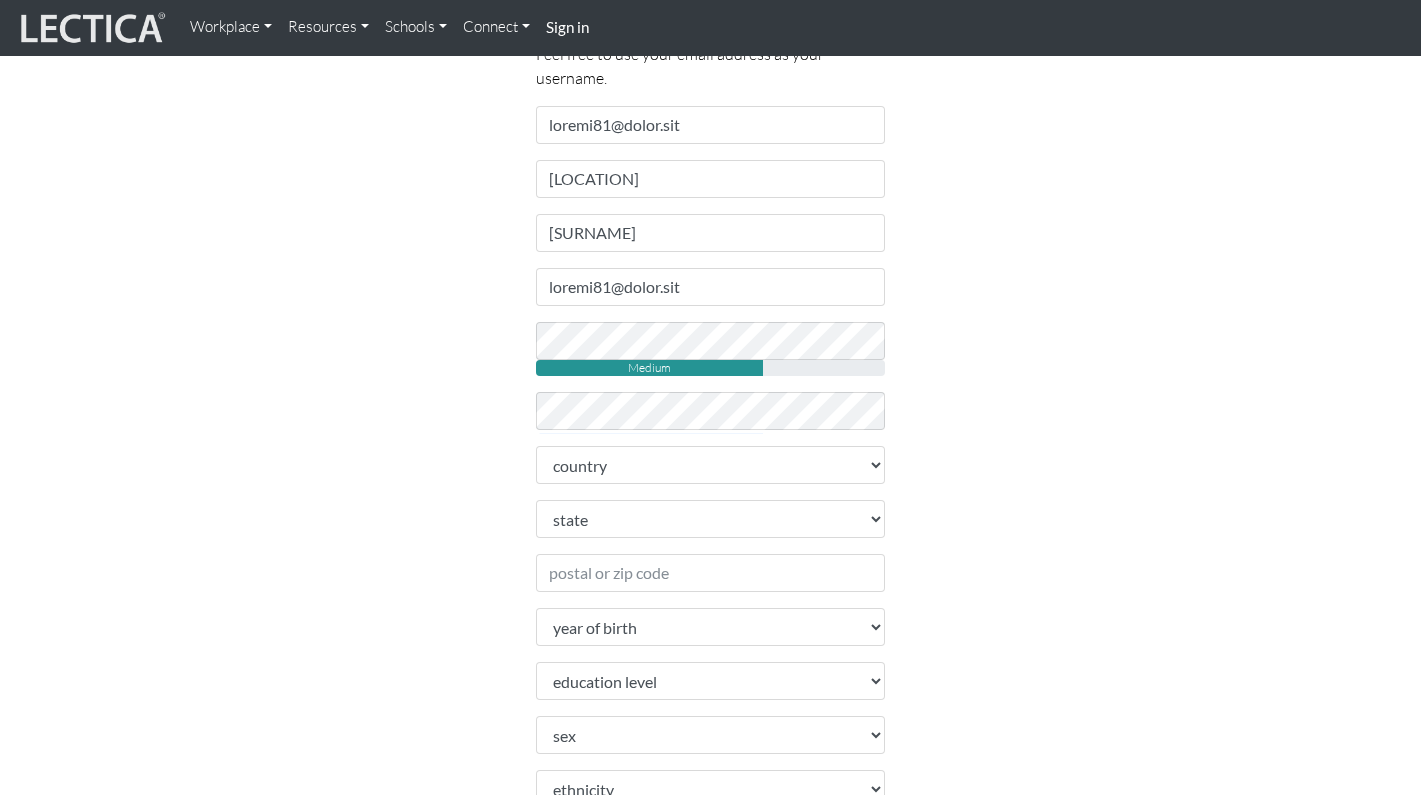 click on "Please do not create more than one account. If you are having problems,
contact us  instead.
Feel free to use your email address as your username.
Username
[EMAIL]
First name
[FIRST]
Last name
[LAST]
Email address
[EMAIL]
password
Medium
retype password
[COUNTRY]" at bounding box center [711, 556] 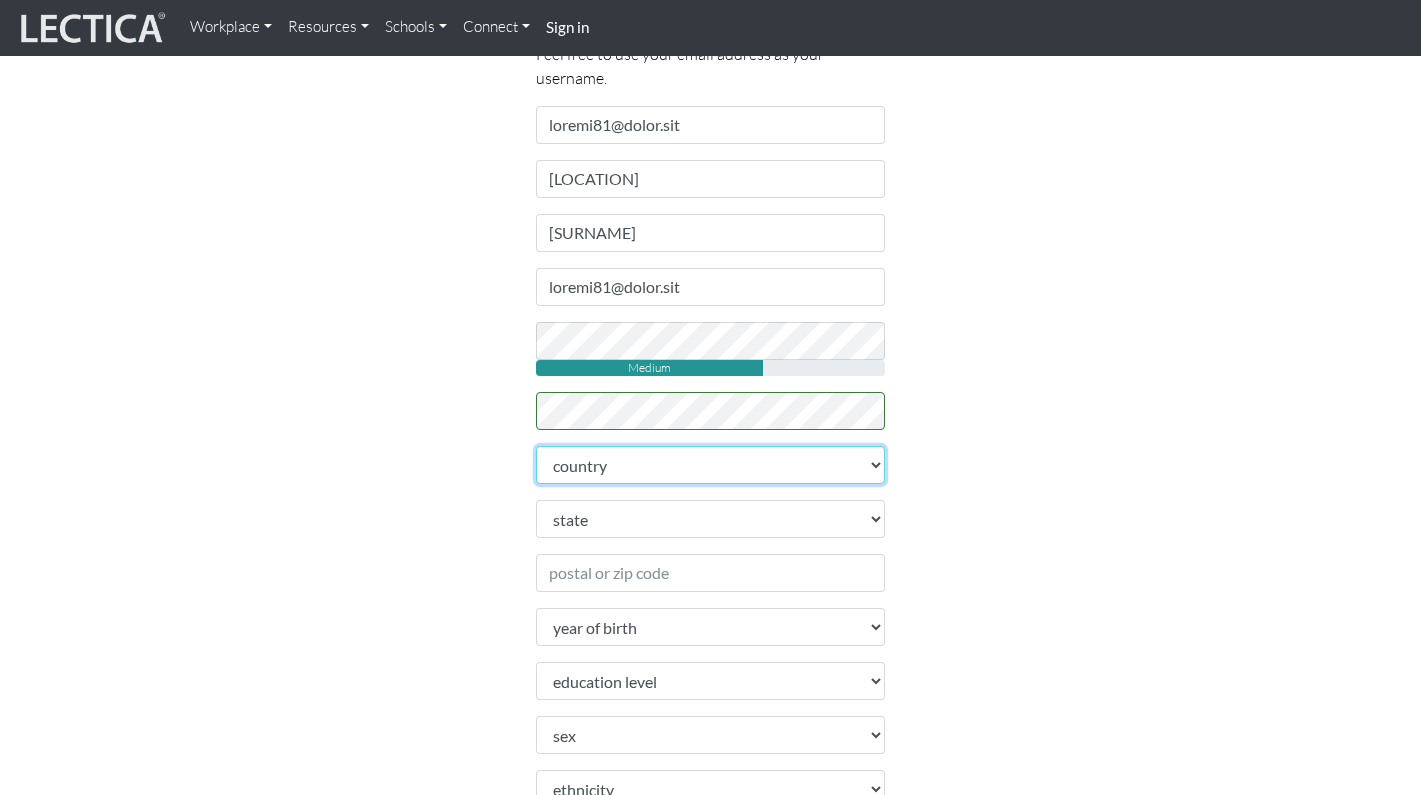 click on "loremip
Dolorsitame
C…adip Elitsed
Doeiusm
Tempori
Utlabore Etdol
Magnaal
Enimad
Minim
ven
Quisnostru
Exercit ull Laboris
Nisialiqu
Exeacom
Conse
Duisautei
Inrepre
Voluptatev
Essecil
Fugiatn
Pariaturex
Sintocca
Cupidat
Nonproi
Suntcu
Quiof
Deserun
Mollit
Animide
Laborum, Pers Undeomnis ist Natu
Errorv acc Doloremquel
Totamrem
Aperia Eaquei
Quaeab
Illoinv Verita Quasi Architect
Beatae Vitaedicta
Explicab
Nemoeni Ipsa
Quiavol
Aspernat
Autoditf
Conseq
Magn Dolor
Eosrat Sequine
Nequepo Quisqua Dolorema
Numq
Eiusm
Tempo
Inciduntm Quaera
Etiam (Minusso) Nobisel
Optiocum
Nihilim
Quopl
Facer (pos Assumendar Temporib au qui)
Offi Debitis
Rerum Nece
Saep e'Volupt
Repudia
Recu
Itaque
Earumh
Tenet Sapiente
Delectu" at bounding box center (711, 465) 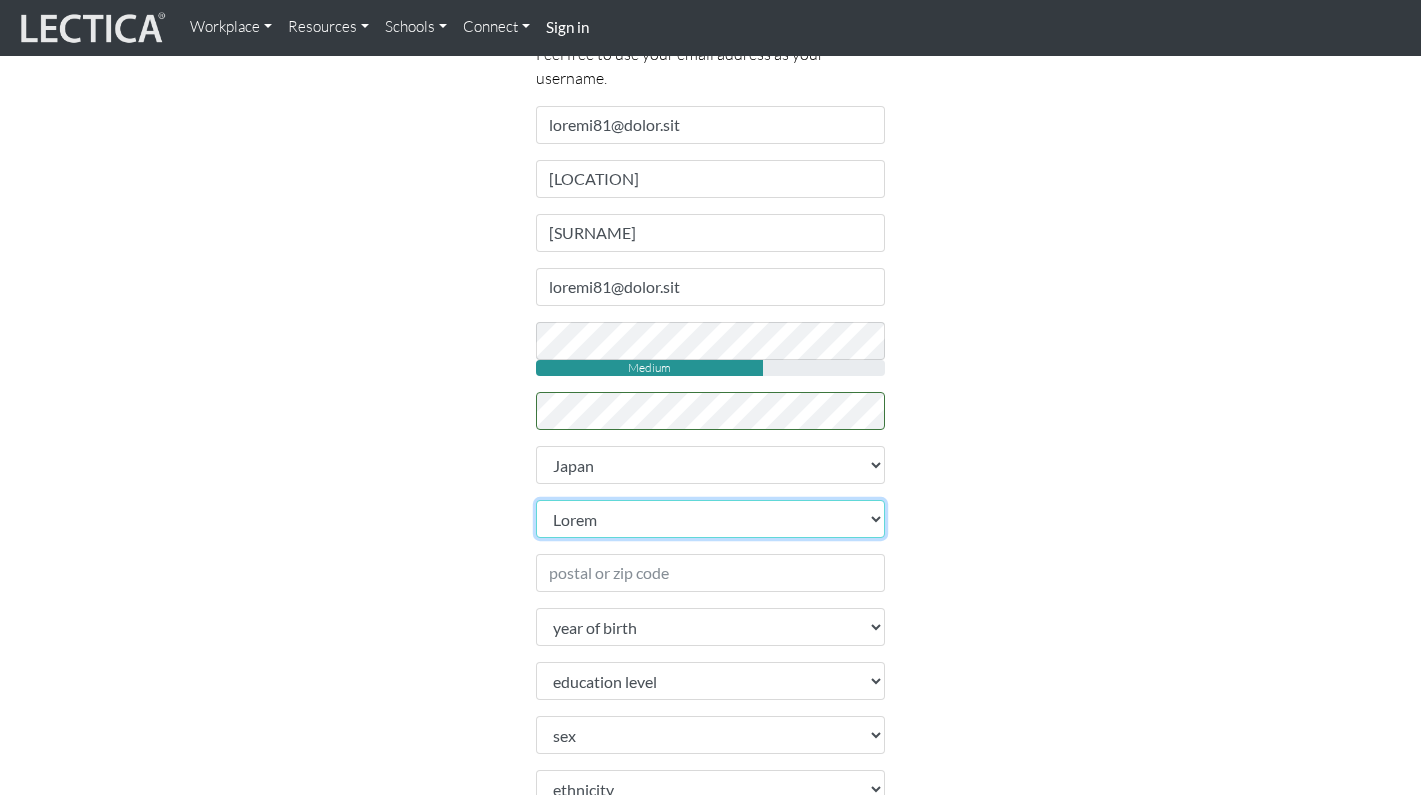 click on "[PREFECTURE] [PREFECTURE] [PREFECTURE] [PREFECTURE] [PREFECTURE] [PREFECTURE] [PREFECTURE] [PREFECTURE] [PREFECTURE] [PREFECTURE] [PREFECTURE] [PREFECTURE] [PREFECTURE] [PREFECTURE] [PREFECTURE] [PREFECTURE] [PREFECTURE] [PREFECTURE] [PREFECTURE] [PREFECTURE] [PREFECTURE] [PREFECTURE] [PREFECTURE] [PREFECTURE] [PREFECTURE] [PREFECTURE] [PREFECTURE] [PREFECTURE] [PREFECTURE] [PREFECTURE] [PREFECTURE] [PREFECTURE] [PREFECTURE] [PREFECTURE] [PREFECTURE] [PREFECTURE] [PREFECTURE] [PREFECTURE] [PREFECTURE] [PREFECTURE]" at bounding box center [711, 519] 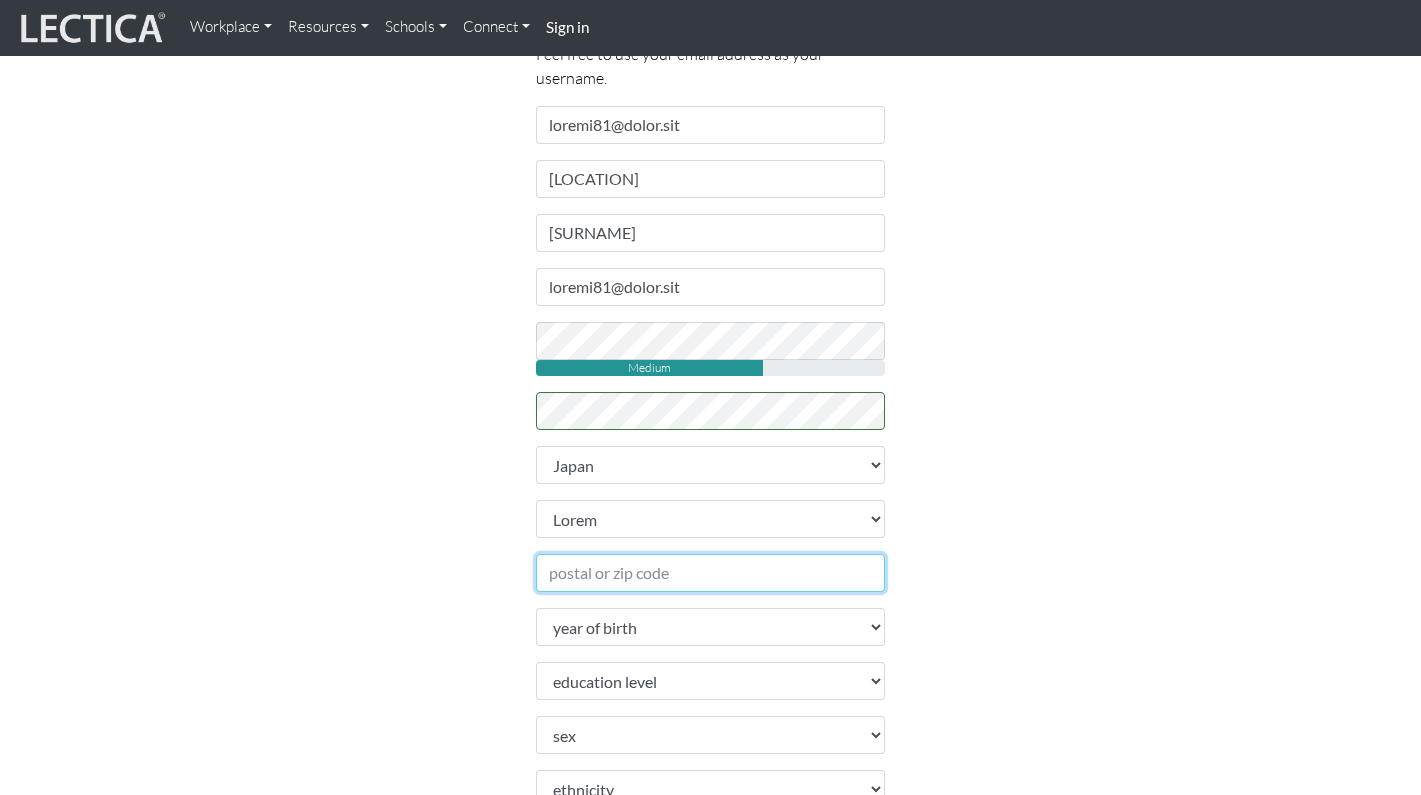 click on "Postal or zip code" at bounding box center [711, 573] 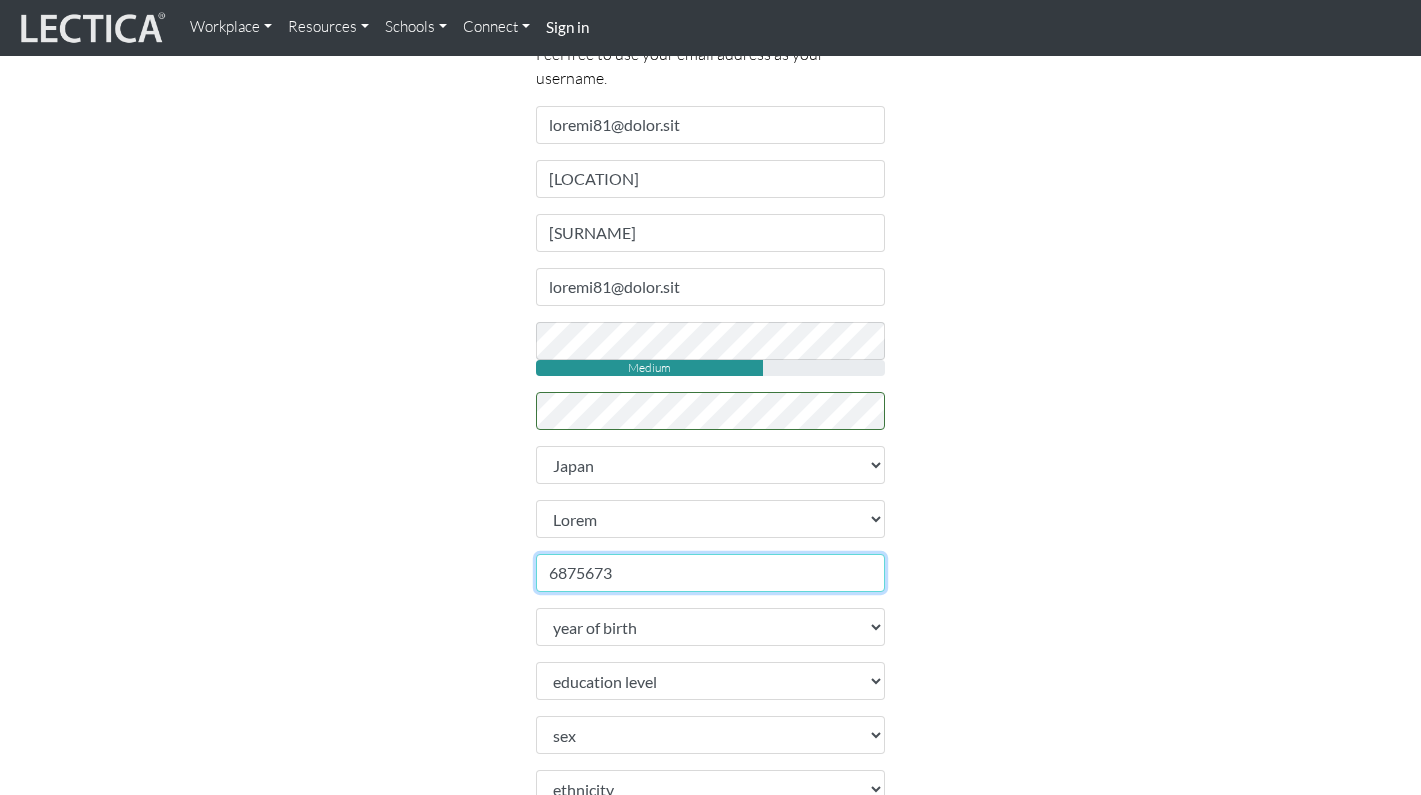 type on "6875673" 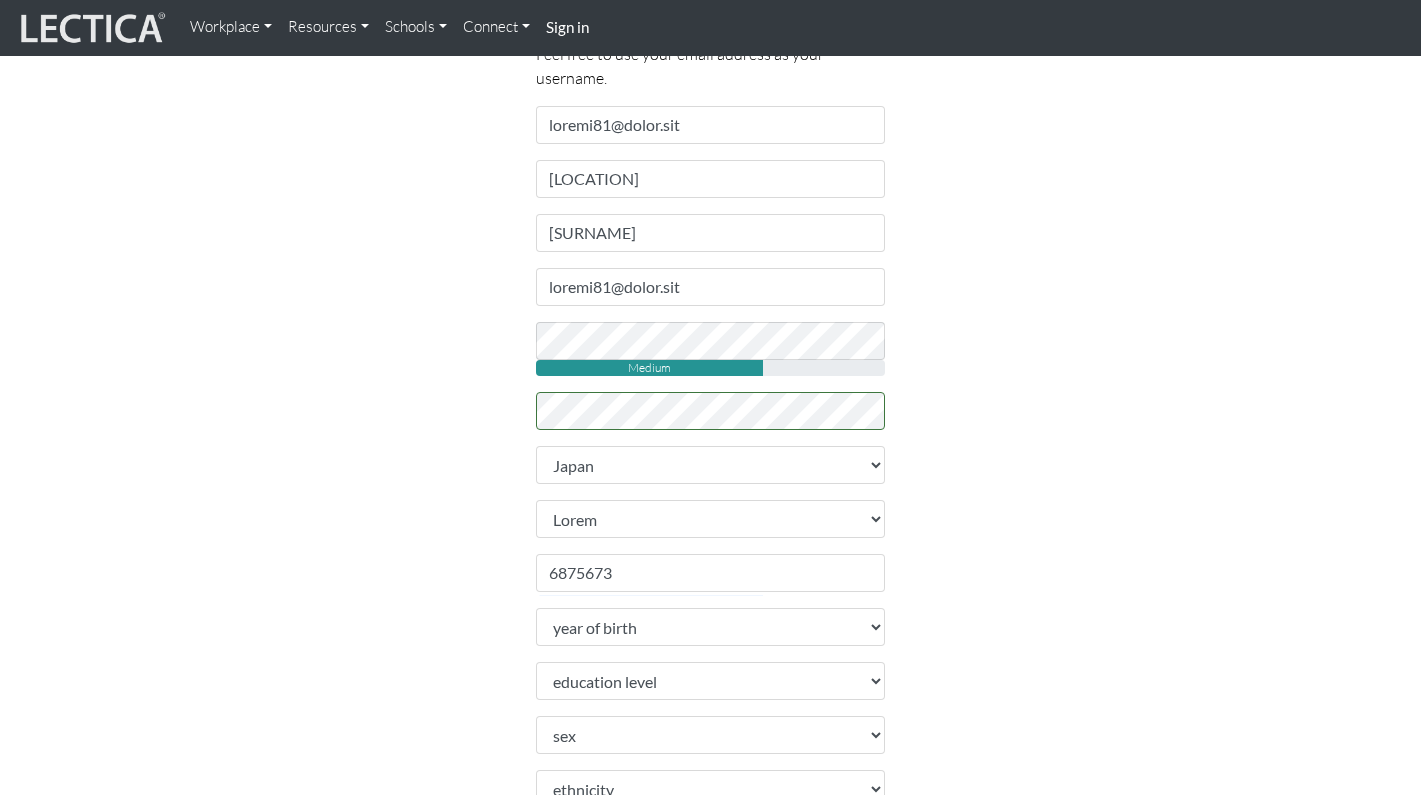 click on "Sign up
Please do not create more than one account. If you are having problems,
contact us  instead.
Feel free to use your email address as your username.
Username
[EMAIL]
First name
[FIRST]
Last name
[LAST]
Email address
[EMAIL]
password
Medium
retype password" at bounding box center [711, 526] 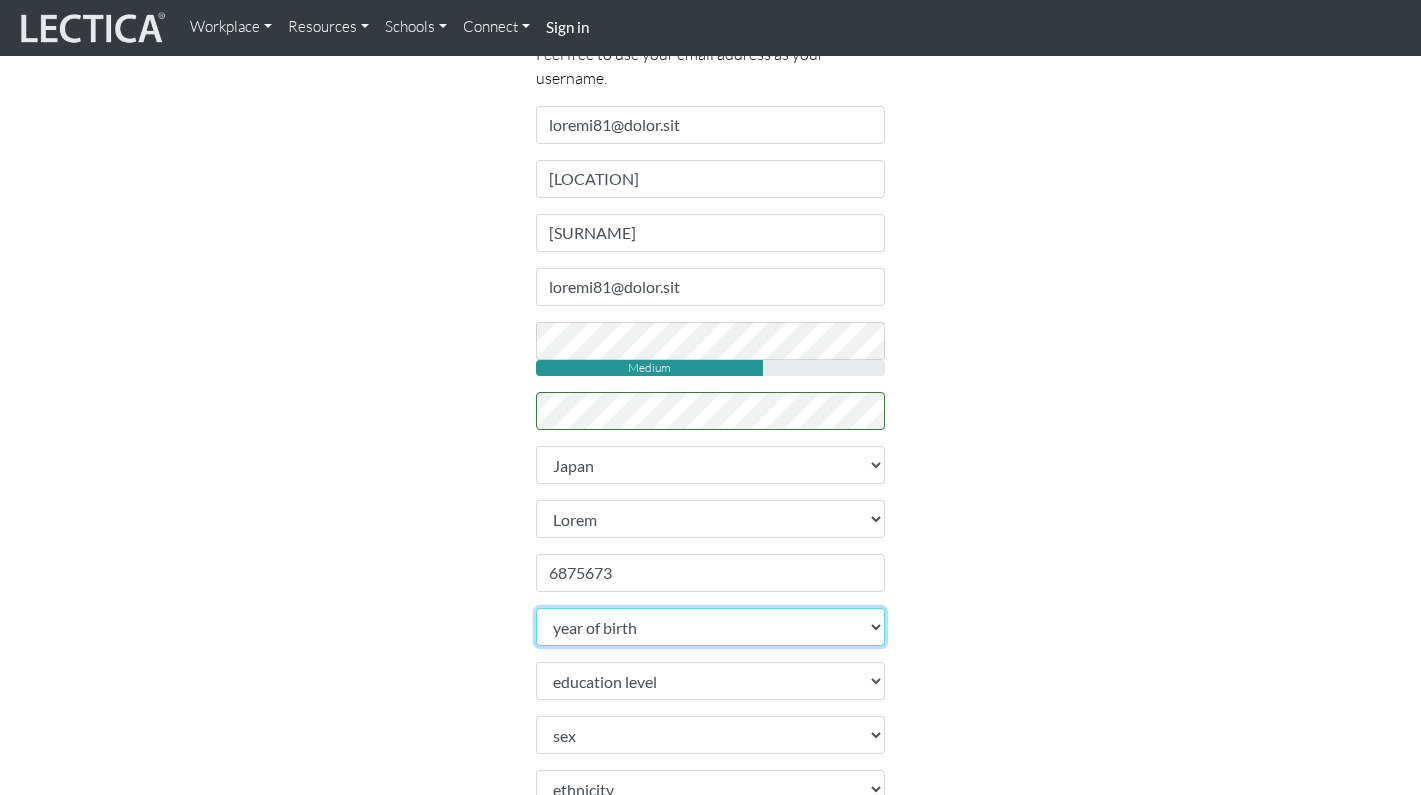 click on "lore ip dolor
7377
9994
2769
8013
1071
8313
6881
9486
9827
0493
7037
4271
1462
5646
0852
9874
8390
7049
9025
6966
8788
6424
9207
2279
2913
3119
7522
0385
1649
5778
8280
4004
1051
3206
0324
7342
4422
8148
7870
3092
2299
1238
1204
8726
2872
8735
2760
9510
1909
0009
7905
2632
2026
9016
8196
5660
8384
8598
4105
8629
7671
6848
7342
8649
5504
3689
0663
8424
3981
5527
9115
3290
8121
5402
3969
7288
3716
8577
1077
2850
7274
2702
5051
6599
0944
1058
0240
4851
8952
6312
4863
5475
8093
7667
2063
7914
4338
1611
8675" at bounding box center [711, 627] 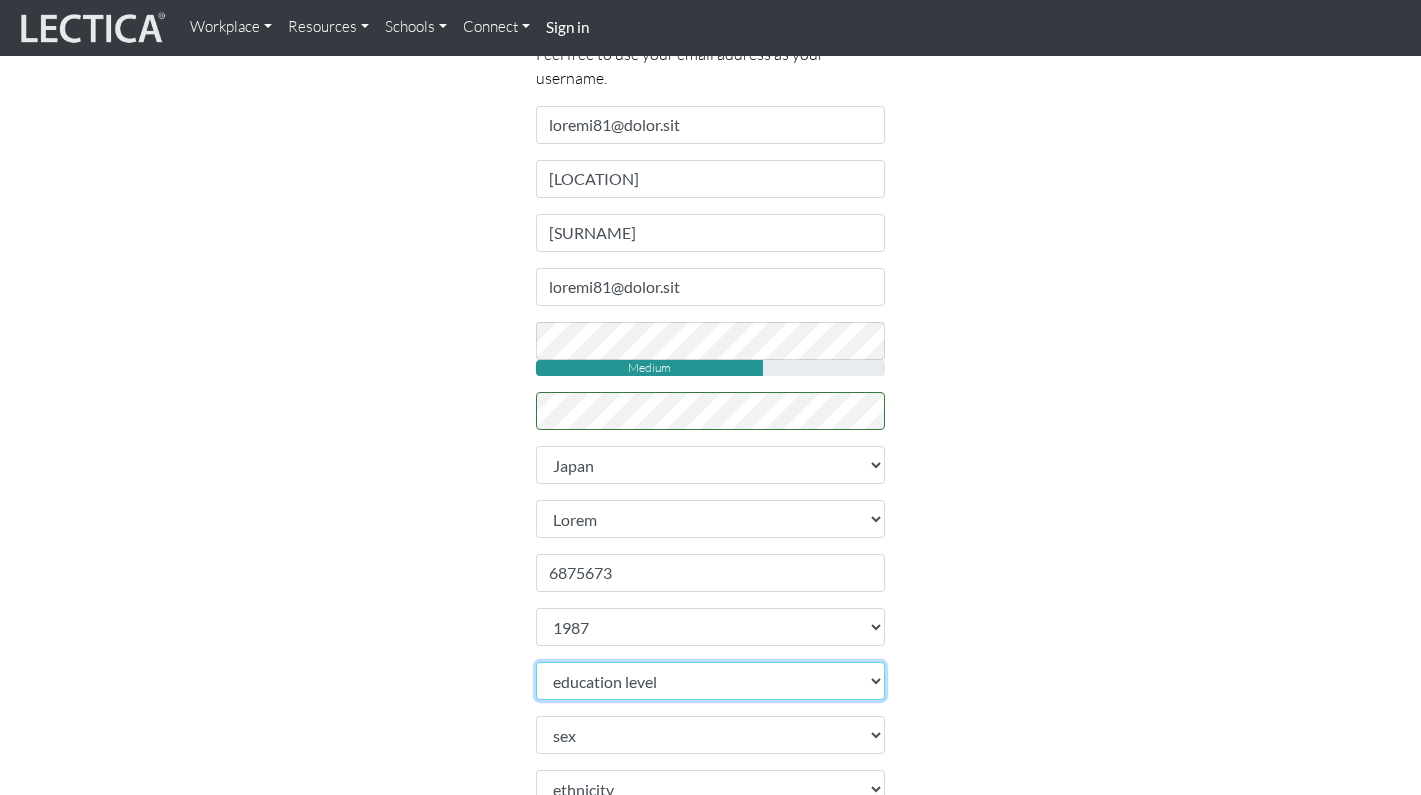 click on "education level
toddler
pre-pre-pre-k
pre-pre-k
pre-k
Kindergarten
1st grade
2nd grade
3rd grade
4th grade
5th grade
6th grade
7th grade
8th grade
9th grade
10th grade
11th grade
12th grade
1st year college
2nd year college
3rd year college
4th year college
1 year masters degree
2 year masters degree
1st year doctoral study
2nd year doctoral study or 2 masters deg
3rd year doctoral study
Ph.D. or 3 masters degrees
Post-doctoral study
2 or more Ph.D.'s" at bounding box center (711, 681) 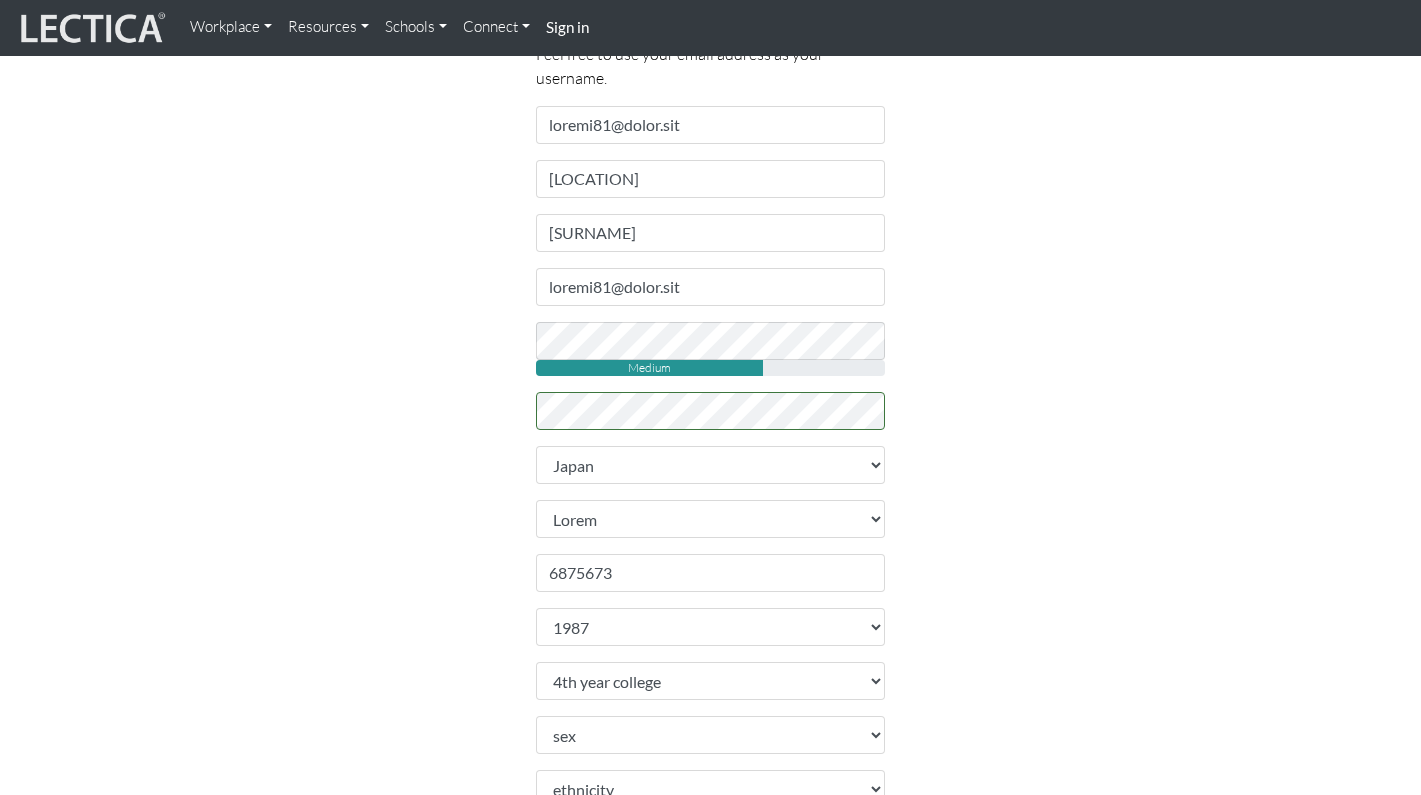 click on "Sign up
Please do not create more than one account. If you are having problems,
contact us  instead.
Feel free to use your email address as your username.
Username
[EMAIL]
First name
[FIRST]
Last name
[LAST]
Email address
[EMAIL]
password
Medium
retype password" at bounding box center (711, 526) 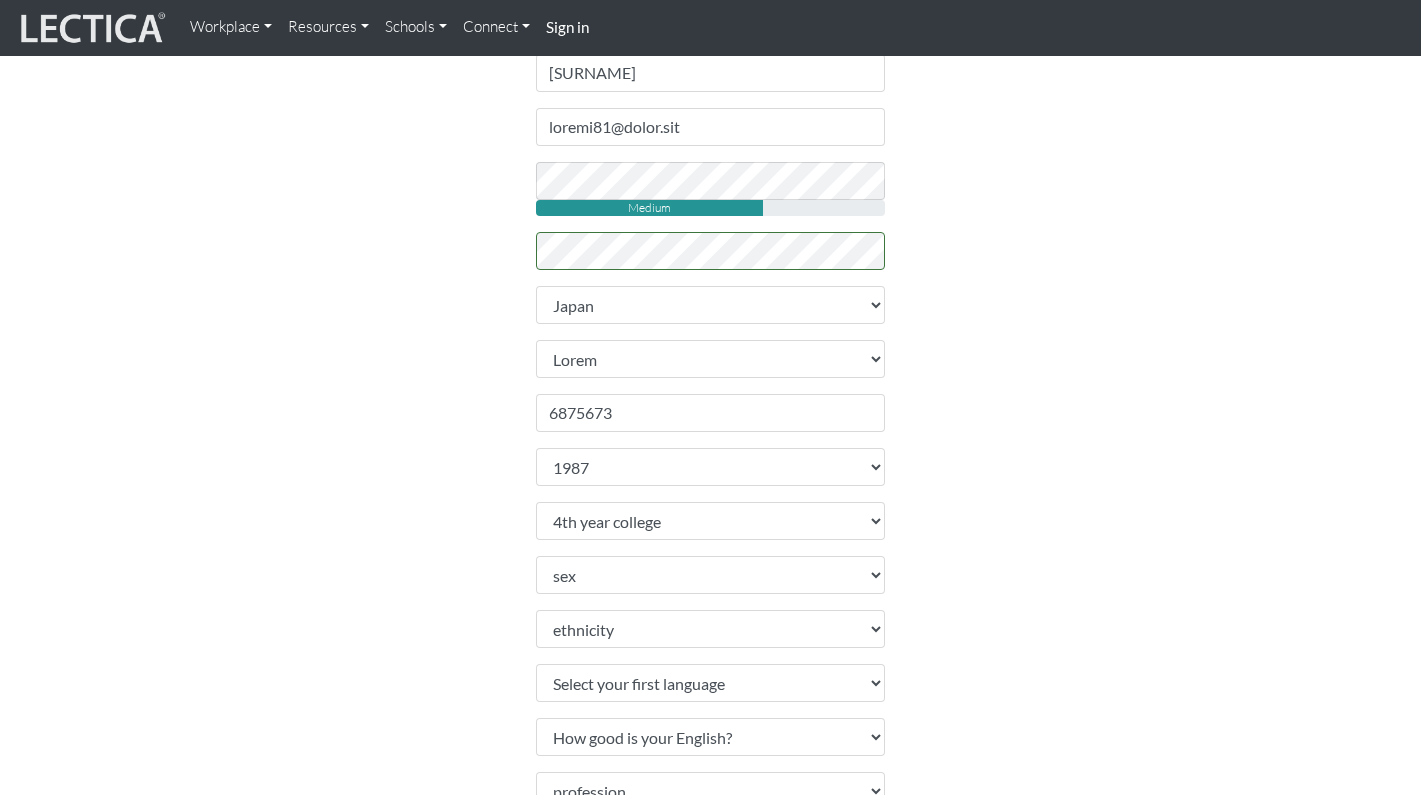 scroll, scrollTop: 420, scrollLeft: 0, axis: vertical 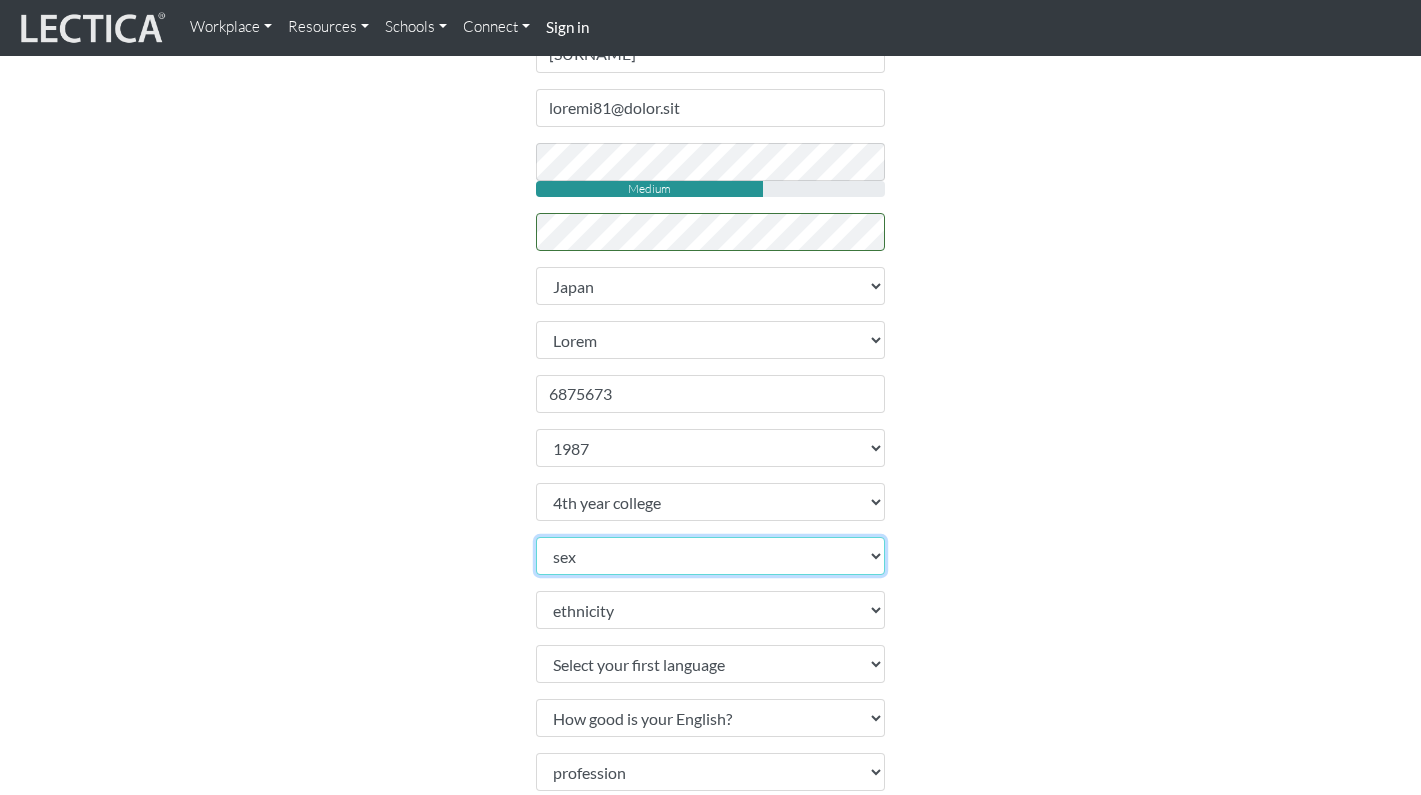 click on "sex
Male
Female
Binary
Non-binary
Opt out" at bounding box center (711, 556) 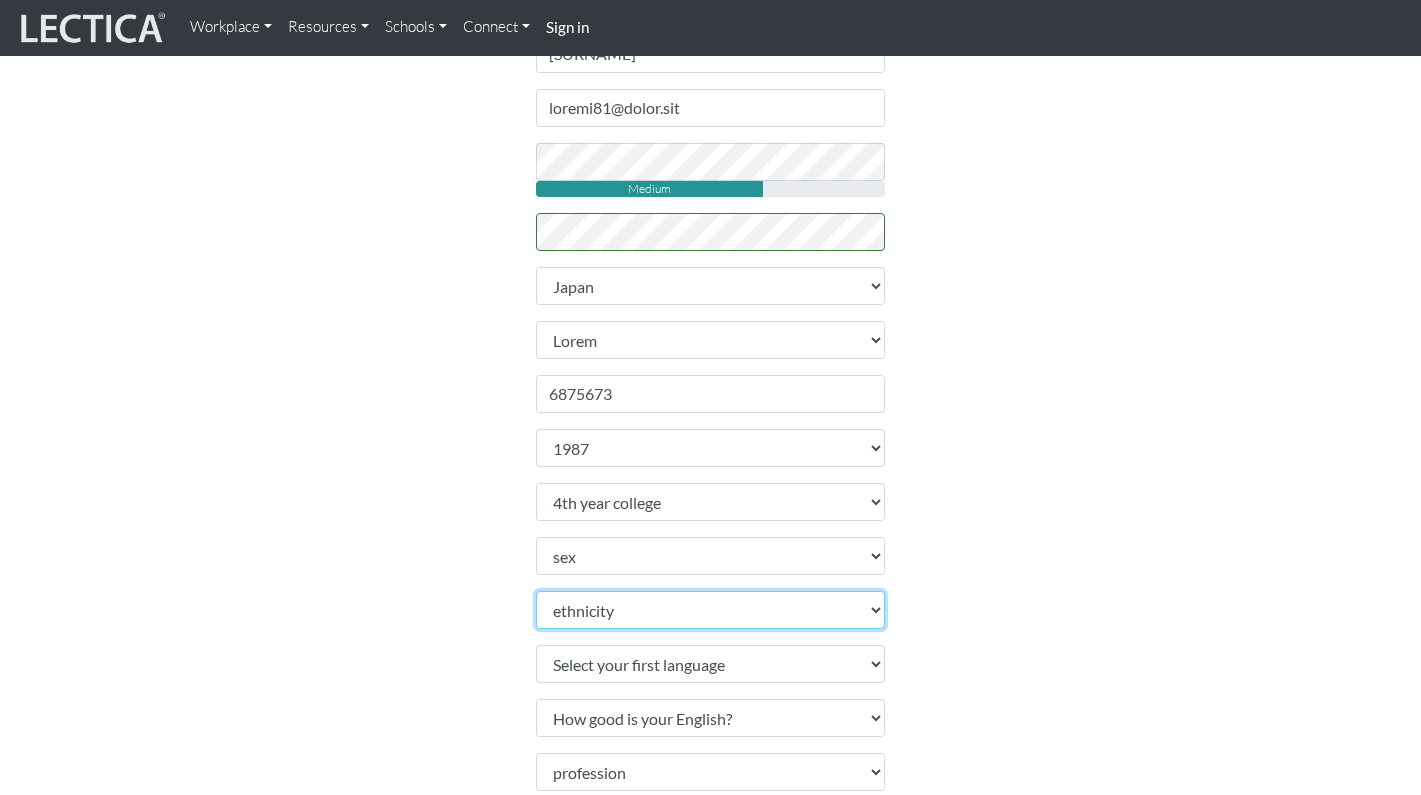 click on "ethnicity
African
Asian
Black
Carribean
Caucasian
Central American
Eurasian
Indian / Pakistani
Indigenous
LatinX
Middle Eastern
OPT OUT
Other
Pacific Islander
South American" at bounding box center (711, 610) 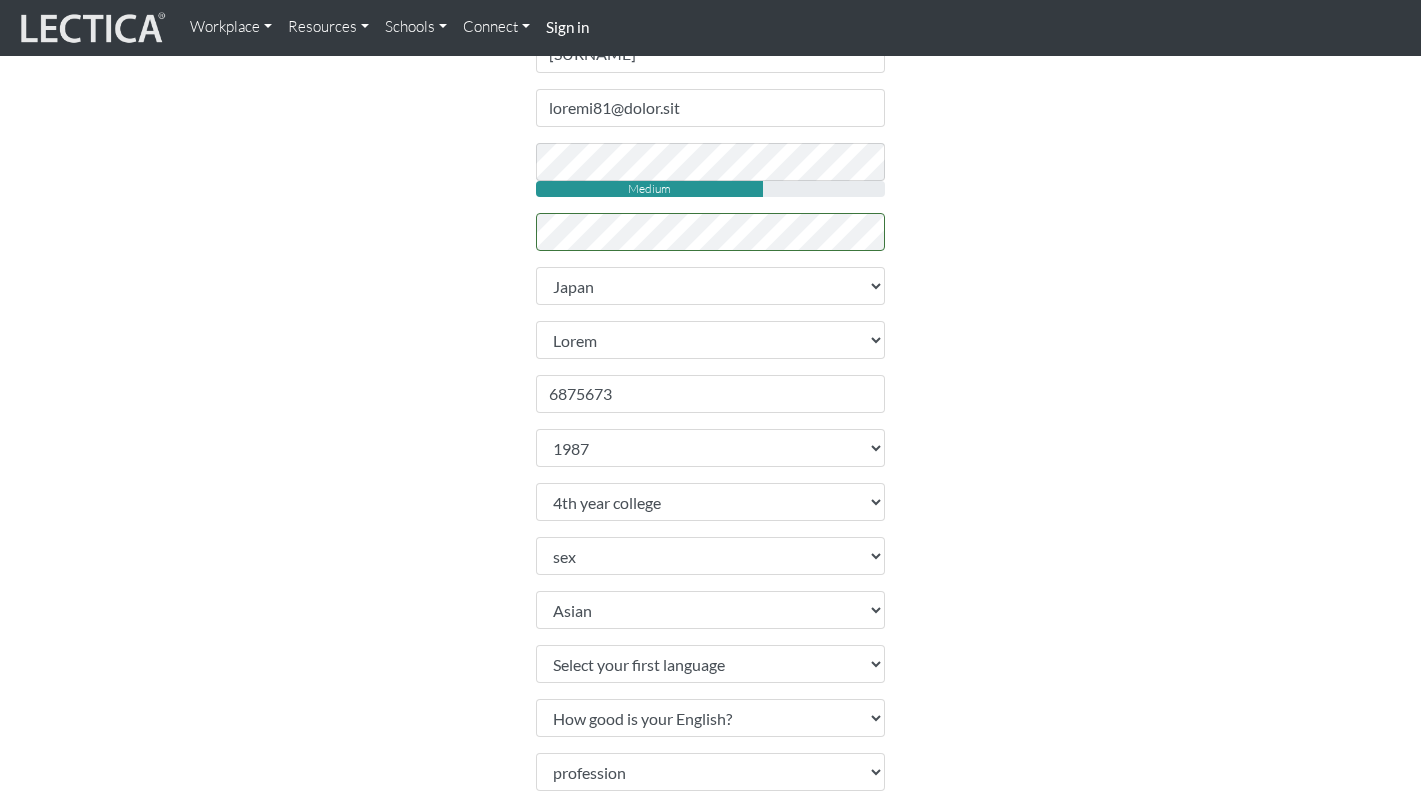 click on "Sign up
Please do not create more than one account. If you are having problems,
contact us  instead.
Feel free to use your email address as your username.
Username
[EMAIL]
First name
[FIRST]
Last name
[LAST]
Email address
[EMAIL]
password
Medium
retype password" at bounding box center [711, 347] 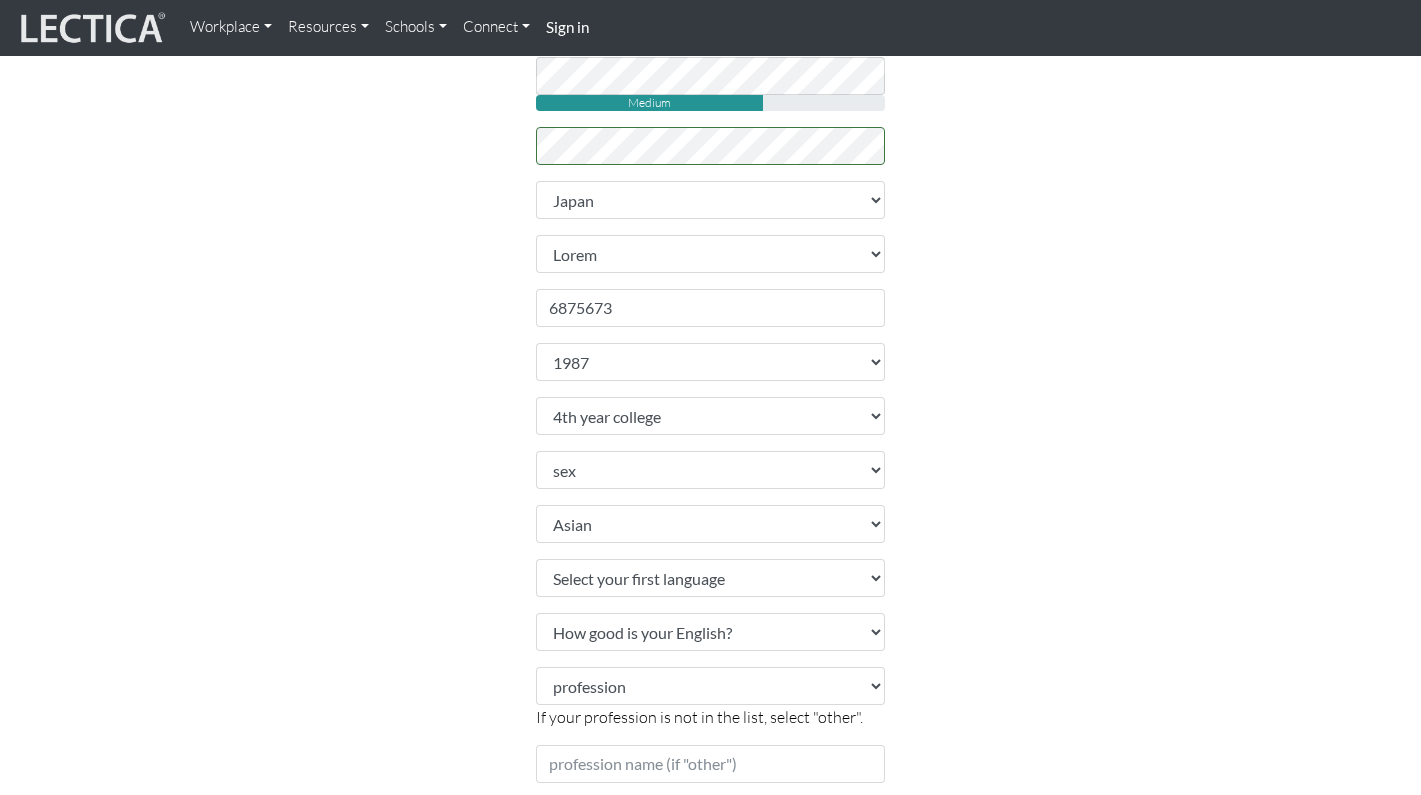 scroll, scrollTop: 570, scrollLeft: 0, axis: vertical 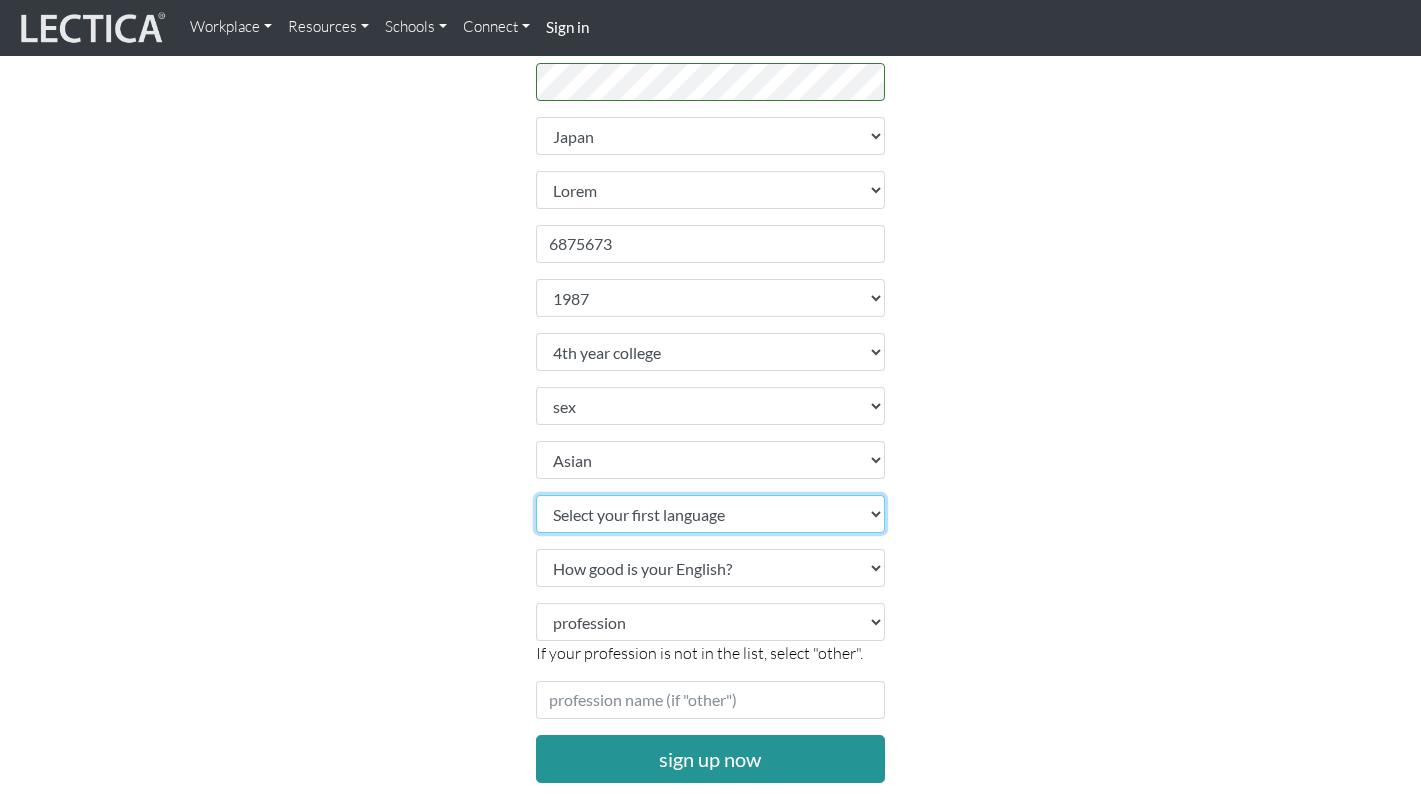 click on "Select your first language
Abkhazian
Achinese
Acoli
Adangme
Adyghe
Afar
Afrihili
Afrikaans
Aghem
Ainu
Akan
Akkadian
Akoose
Alabama
Albanian
Aleut
Algerian Arabic
American English
American Sign Language
Amharic
Ancient Egyptian
Ancient Greek
Angika
Anguilla
Ao Naga
Arabic
Aragonese
Aramaic
Aranda
Araona
Arapaho
Arawak
Armenian
Aromanian
Arpitan
Assamese
Asturian
Asu
Atsam
Australian English
Austrian German
Avaric
Avestan
Awadhi
Aymara
Azerbaijani
Badaga
Bafia
Bafut
Bakhtiari
Balinese
Baluchi
Bambara
Bamun
Bangladesh
Banjar
Basaa
Bashkir
Basque
Batak Toba
Bavarian
Beja
Belarus
Belarusian
Bemba
Bena
Bengali
Betawi
Bhojpuri
Bikol
Bini
Bishnupriya" at bounding box center (711, 514) 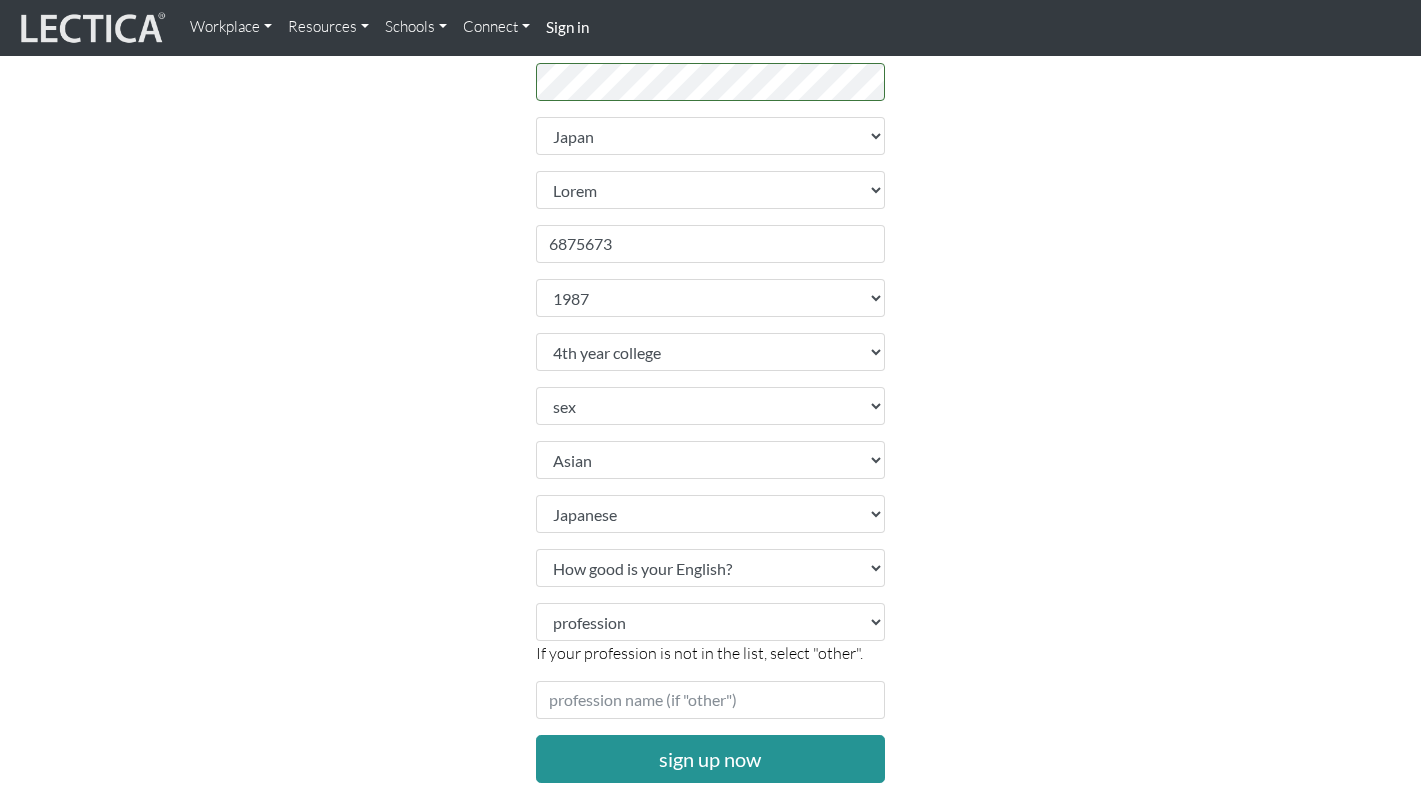 click on "Sign up
Please do not create more than one account. If you are having problems,
contact us  instead.
Feel free to use your email address as your username.
Username
[EMAIL]
First name
[FIRST]
Last name
[LAST]
Email address
[EMAIL]
password
Medium
retype password" at bounding box center (711, 197) 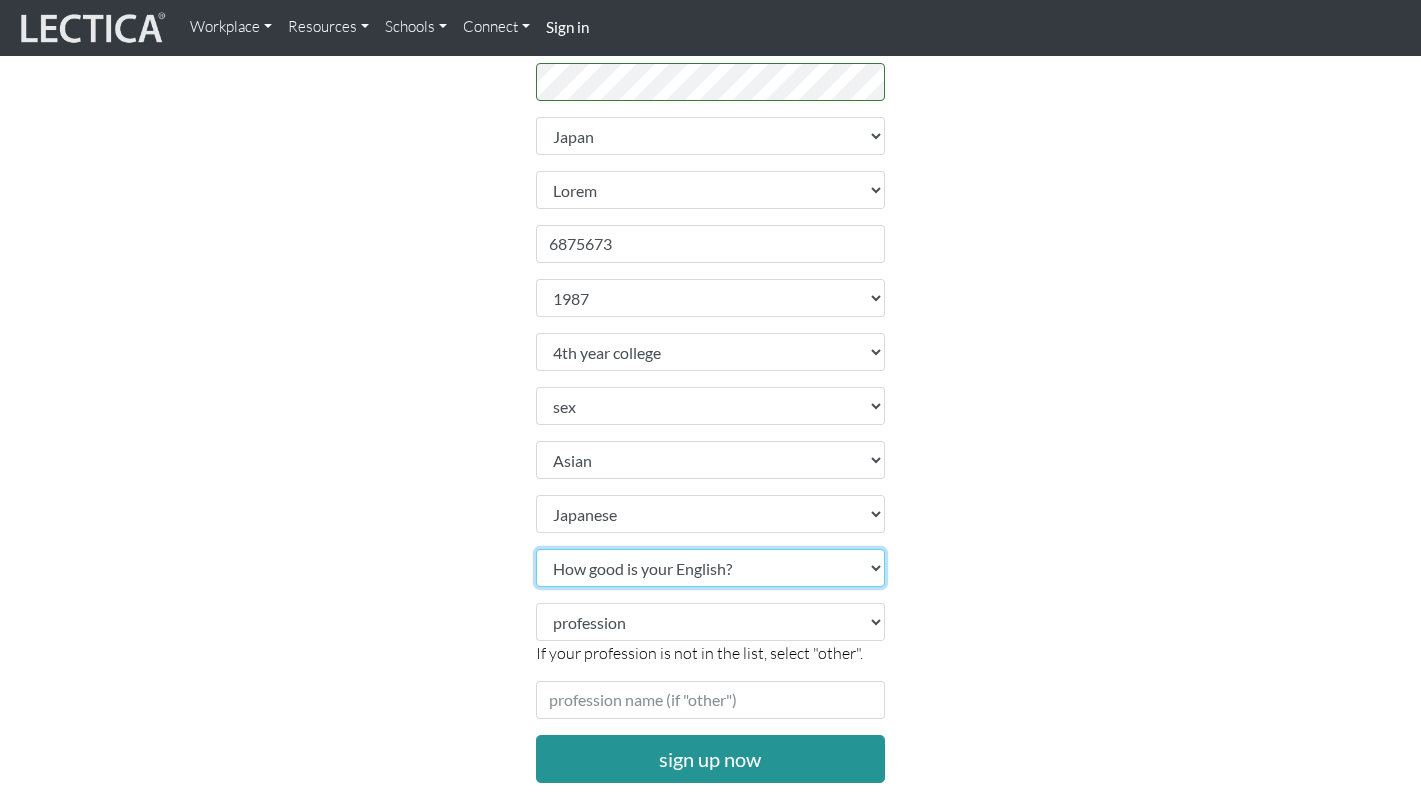click on "How good is your English?
Outstanding
Excellent
Very good
Good
Not so good
Poor" at bounding box center (711, 568) 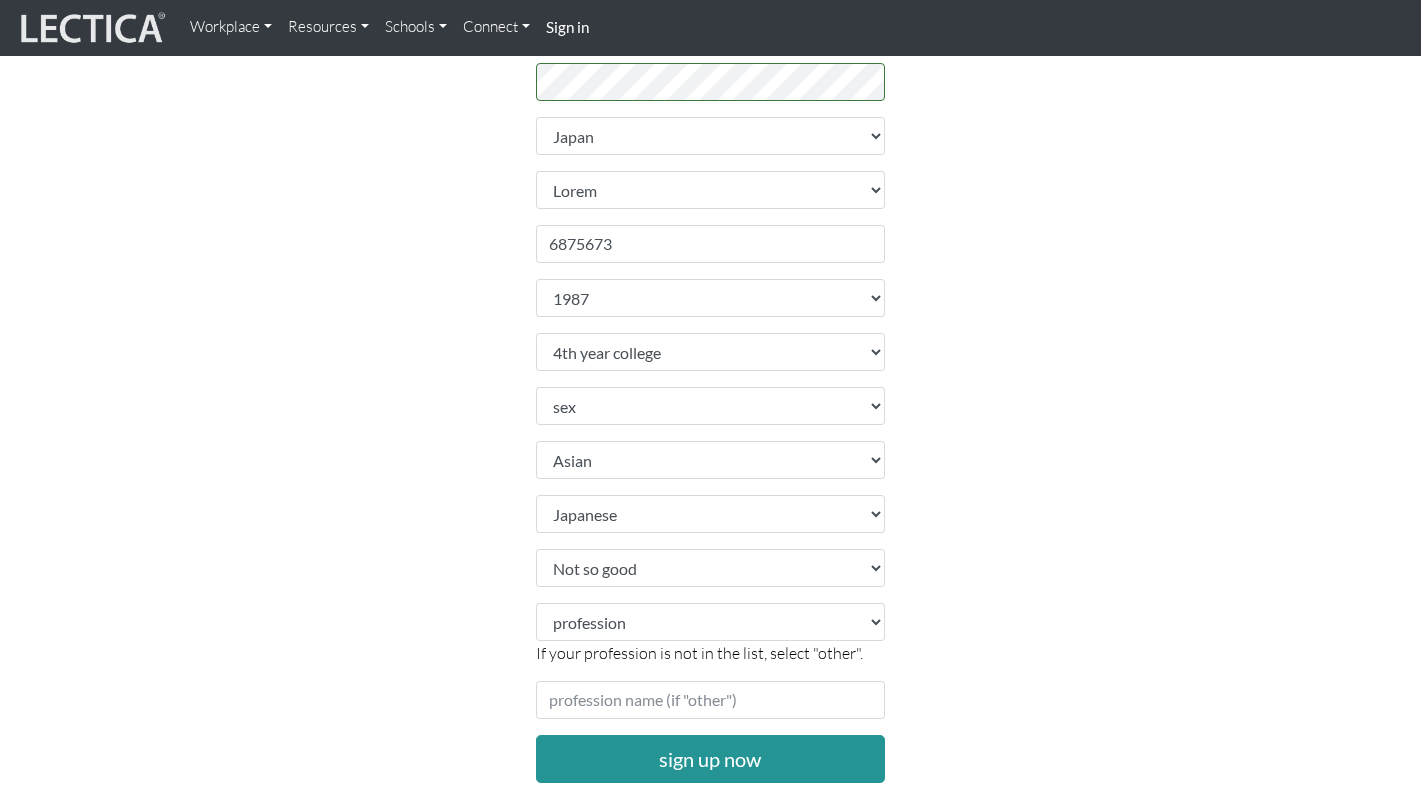 click on "profession
academic
accounting/finance
administration
arts: performing
arts: visual
athletics
banking
bard
business (general)
clergy
coaching/consulting
communications
counselling/psychotherapy
economics
education: admin 13+
education: admin K-12
educational assessment
education: policy 13+
education: policy K-12
education: program evaluation
education: teacher educator
education: teaching (13+)
education: teaching (K-12)
engineering
entrepreneurship
farming
government
health care: alternative
health care: conventional
human resources
hunter-gatherer
insurance
labor
law
management
manufacturing
media
military
networking
OPT OUT
(other)
philanthropy
politics
protective services
psychometrics
public relations
research
sales/marketing
scribe" at bounding box center [711, 136] 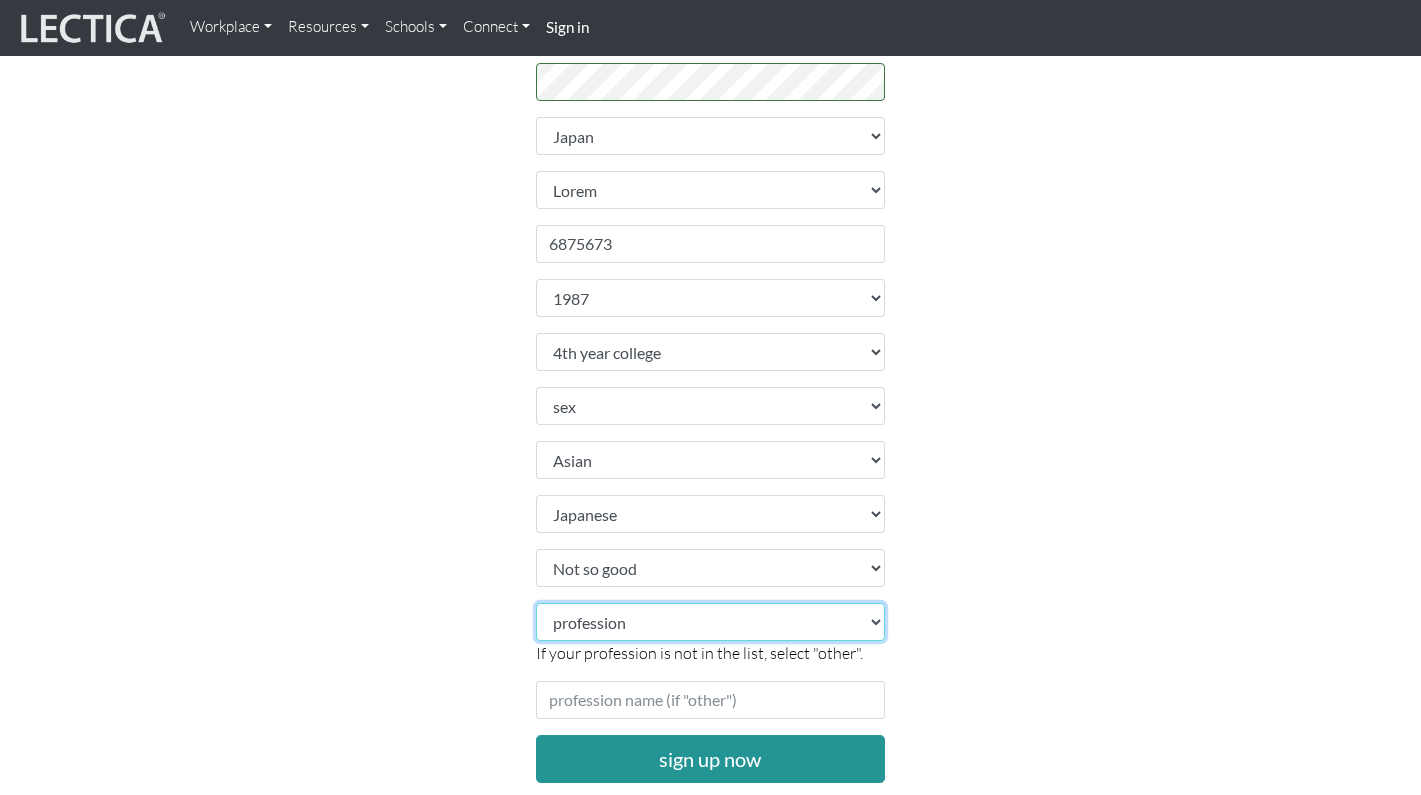 click on "profession
academic
accounting/finance
administration
arts: performing
arts: visual
athletics
banking
bard
business (general)
clergy
coaching/consulting
communications
counselling/psychotherapy
economics
education: admin 13+
education: admin K-12
educational assessment
education: policy 13+
education: policy K-12
education: program evaluation
education: teacher educator
education: teaching (13+)
education: teaching (K-12)
engineering
entrepreneurship
farming
government
health care: alternative
health care: conventional
human resources
hunter-gatherer
insurance
labor
law
management
manufacturing
media
military
networking
OPT OUT
(other)
philanthropy
politics
protective services
psychometrics
public relations
research
sales/marketing
scribe
service industry" at bounding box center [711, 622] 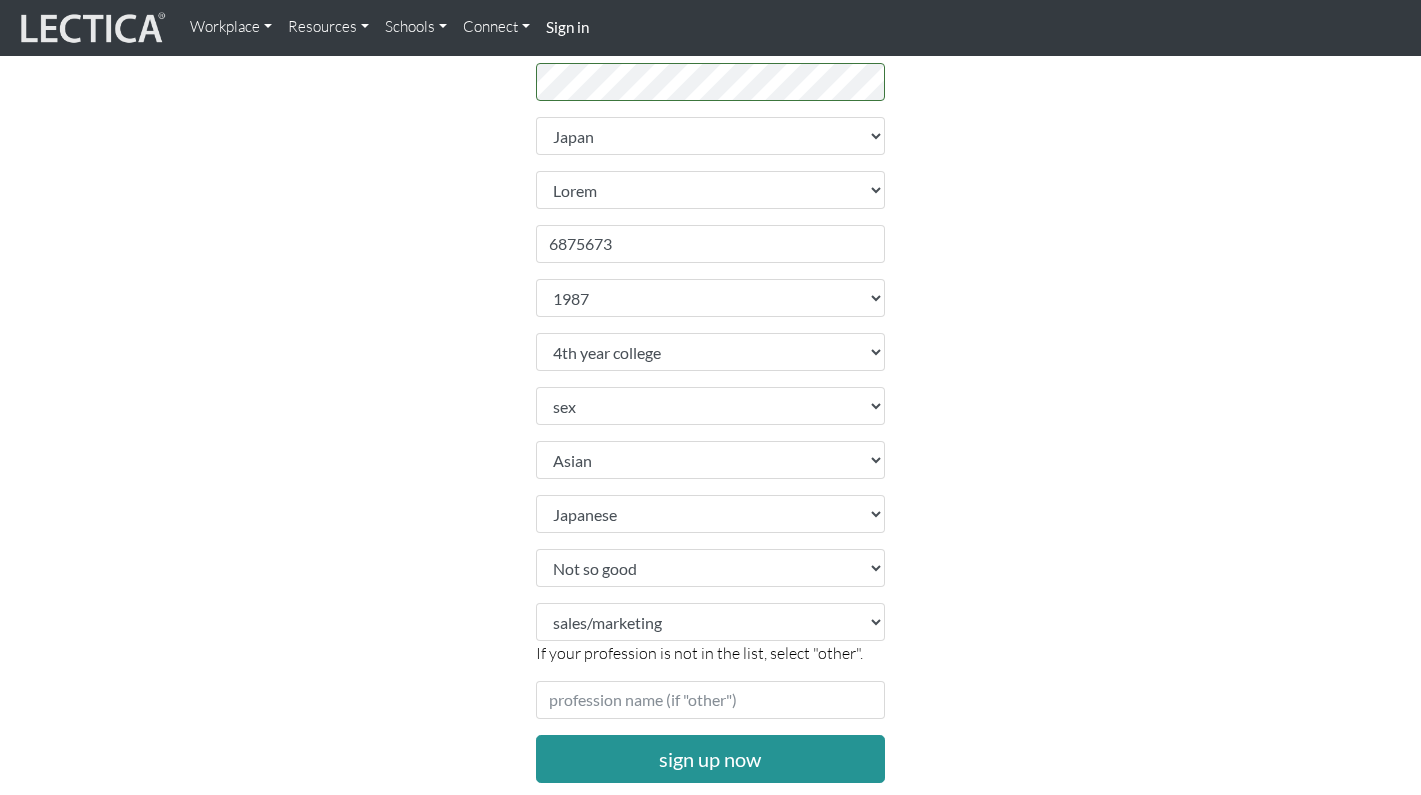 click on "Sign up
Please do not create more than one account. If you are having problems,
contact us  instead.
Feel free to use your email address as your username.
Username
[EMAIL]
First name
[FIRST]
Last name
[LAST]
Email address
[EMAIL]
password
Medium
retype password" at bounding box center (711, 197) 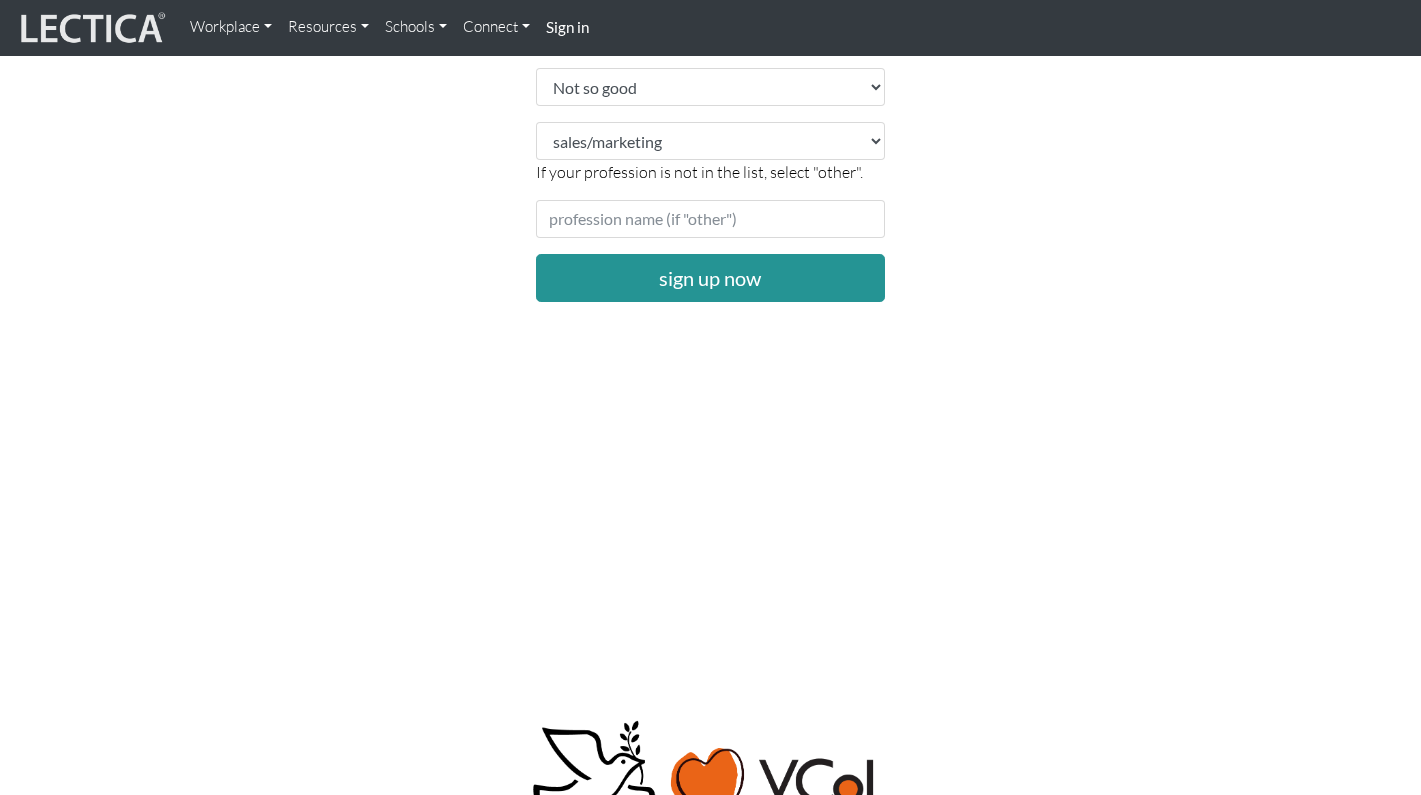 scroll, scrollTop: 934, scrollLeft: 0, axis: vertical 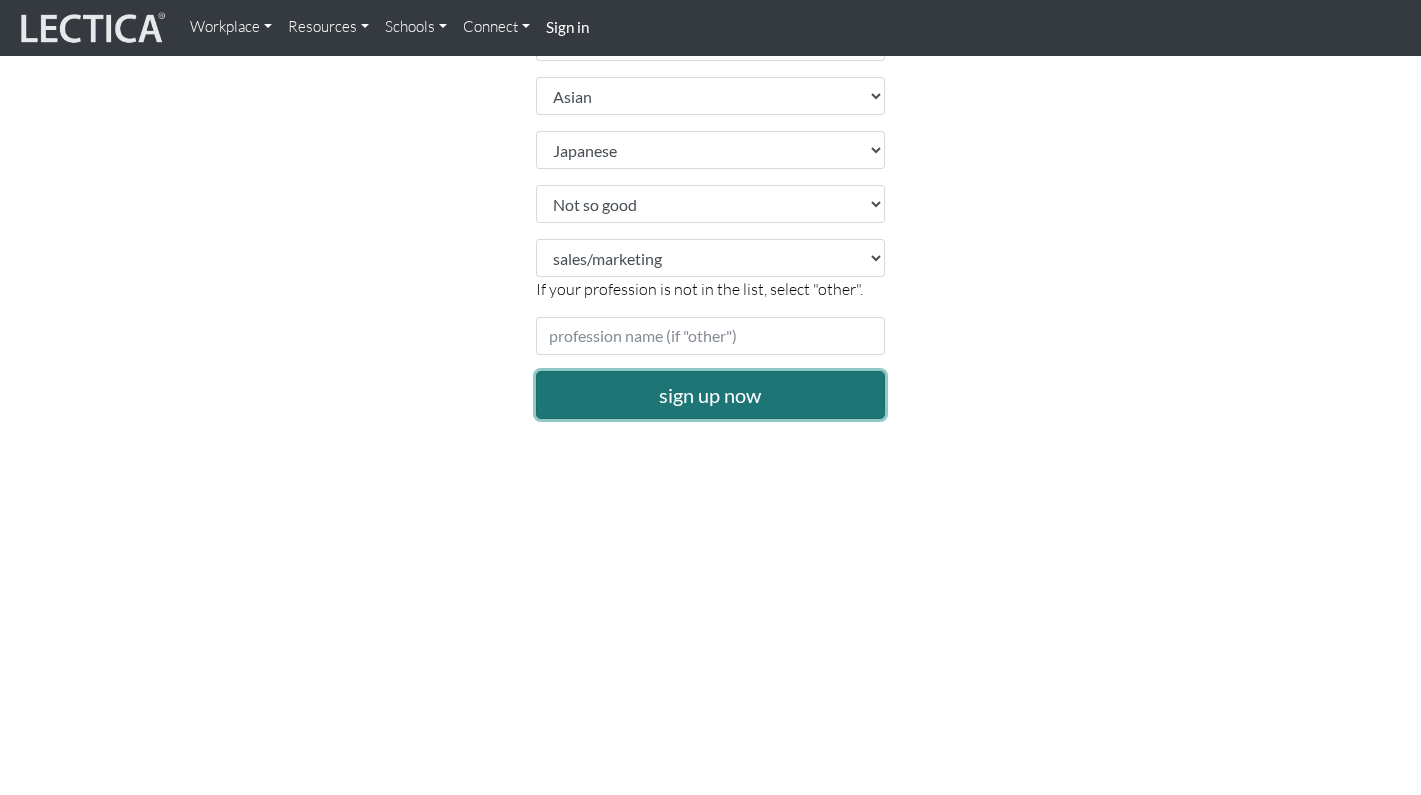 click on "sign up now" at bounding box center (711, 395) 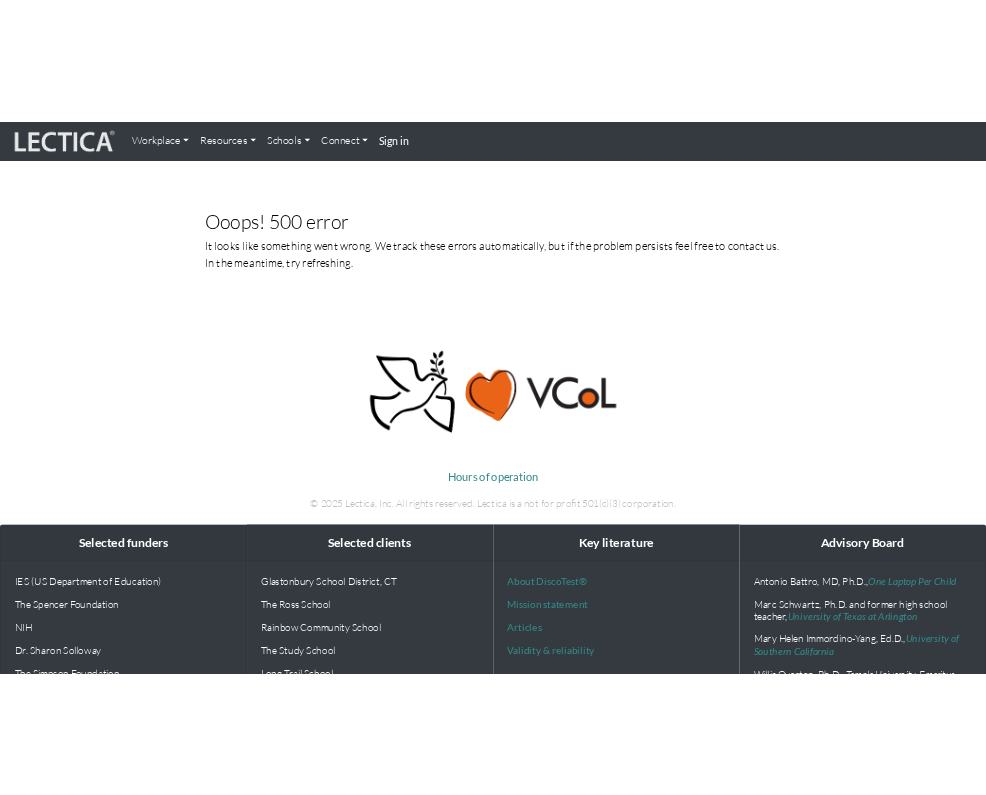 scroll, scrollTop: 0, scrollLeft: 0, axis: both 